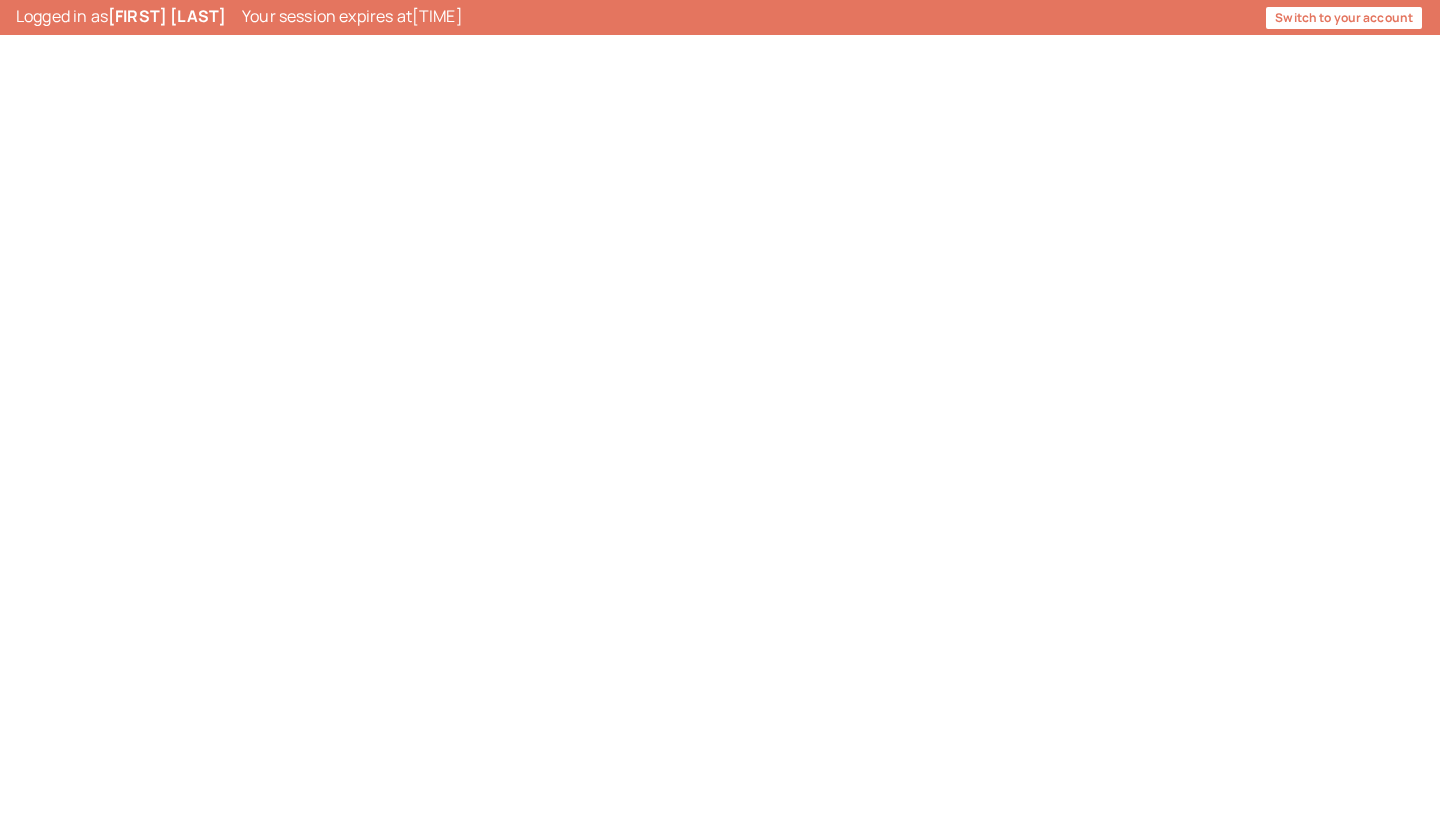 scroll, scrollTop: 0, scrollLeft: 0, axis: both 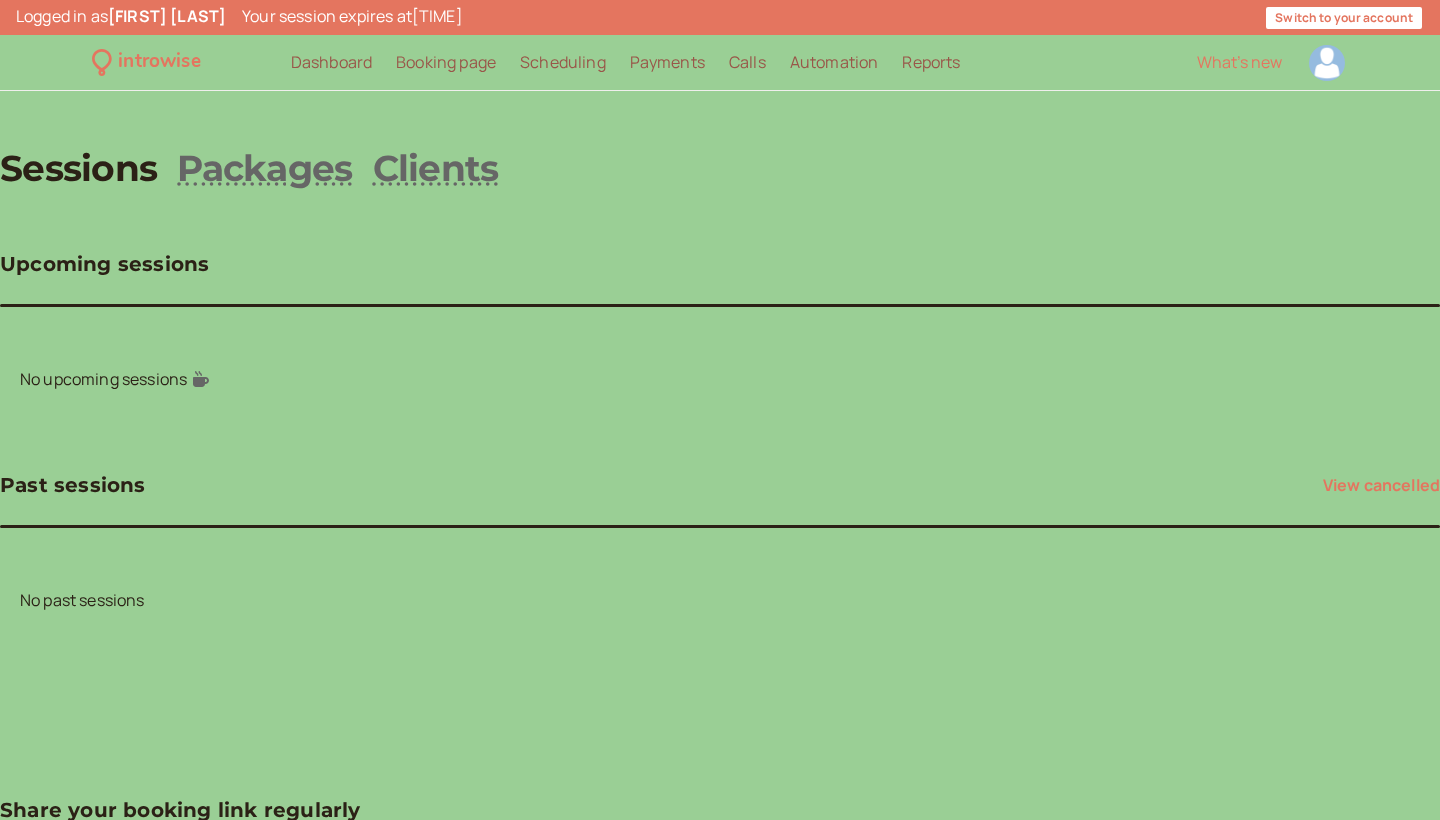 click at bounding box center [1327, 63] 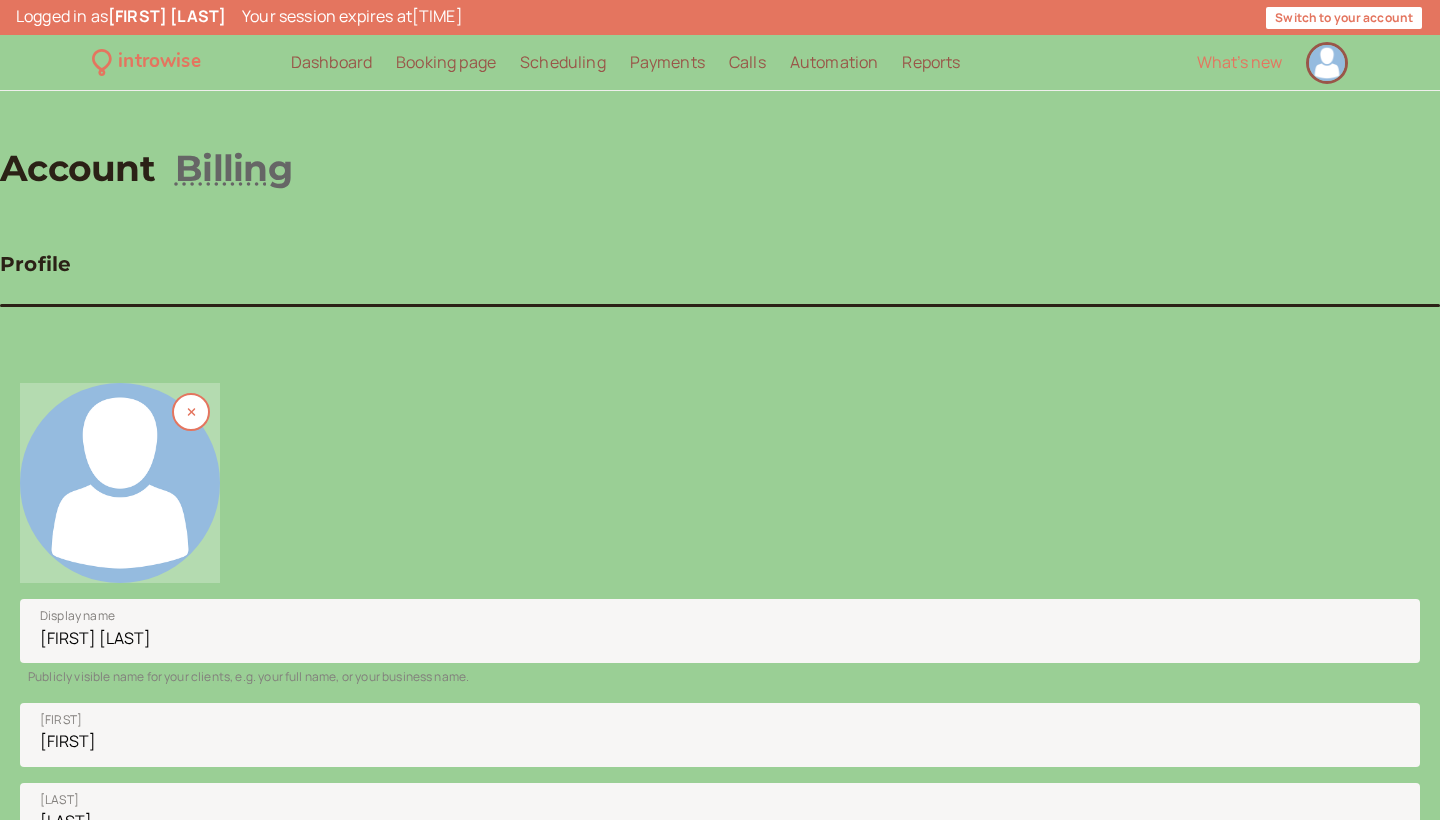 click at bounding box center [120, 483] 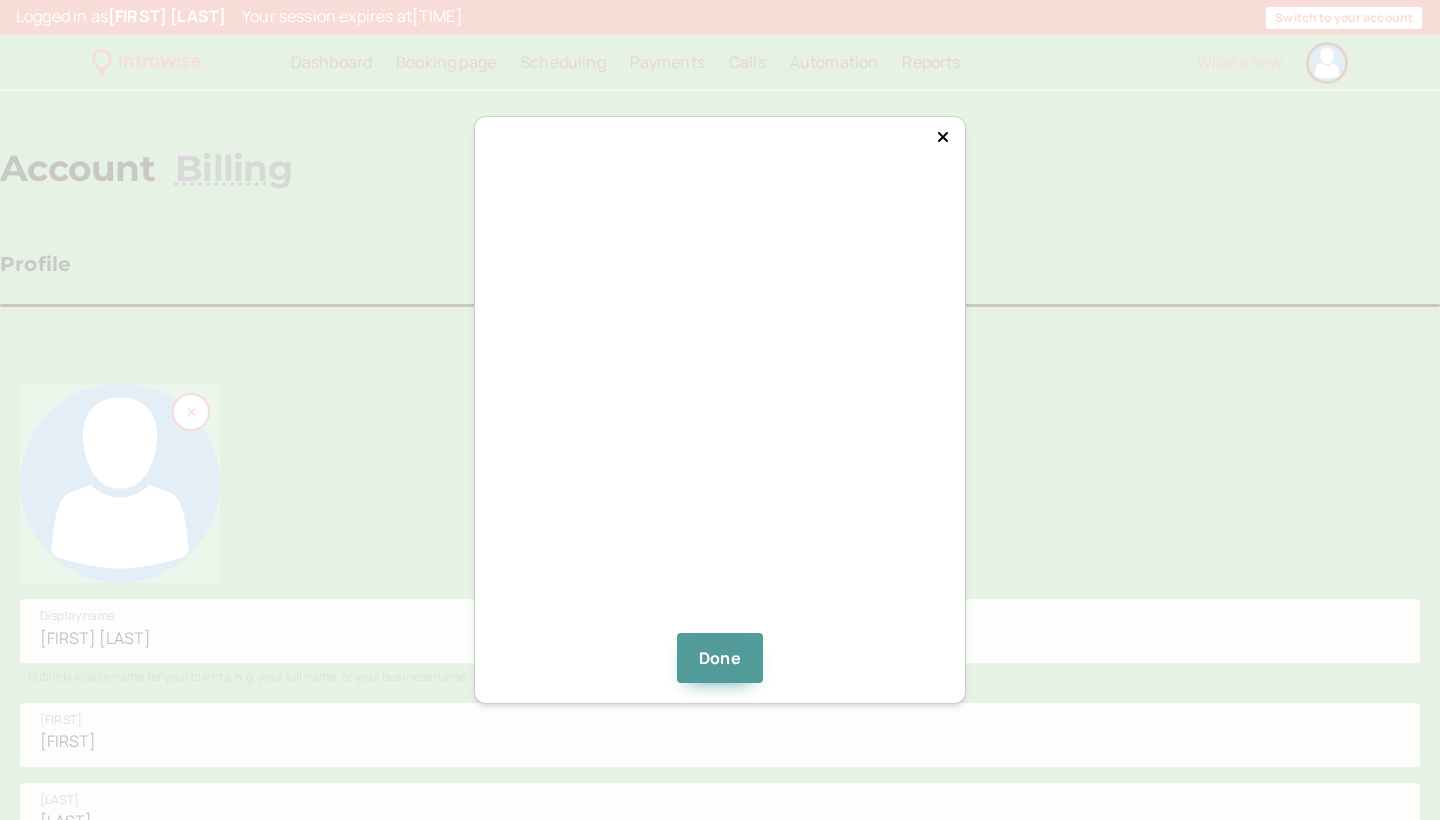 click on "Done" at bounding box center (720, 410) 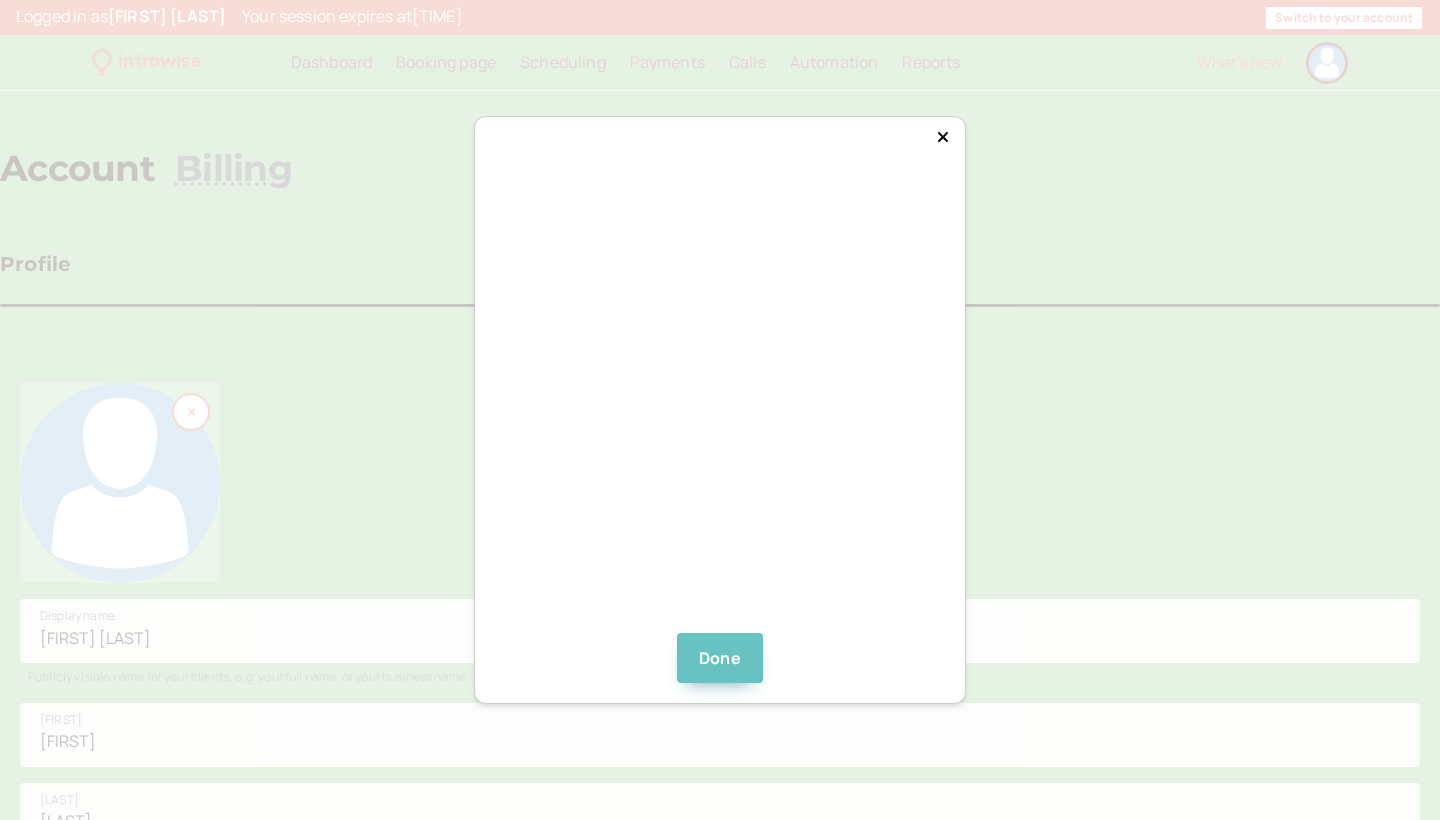 click on "Done" at bounding box center (720, 658) 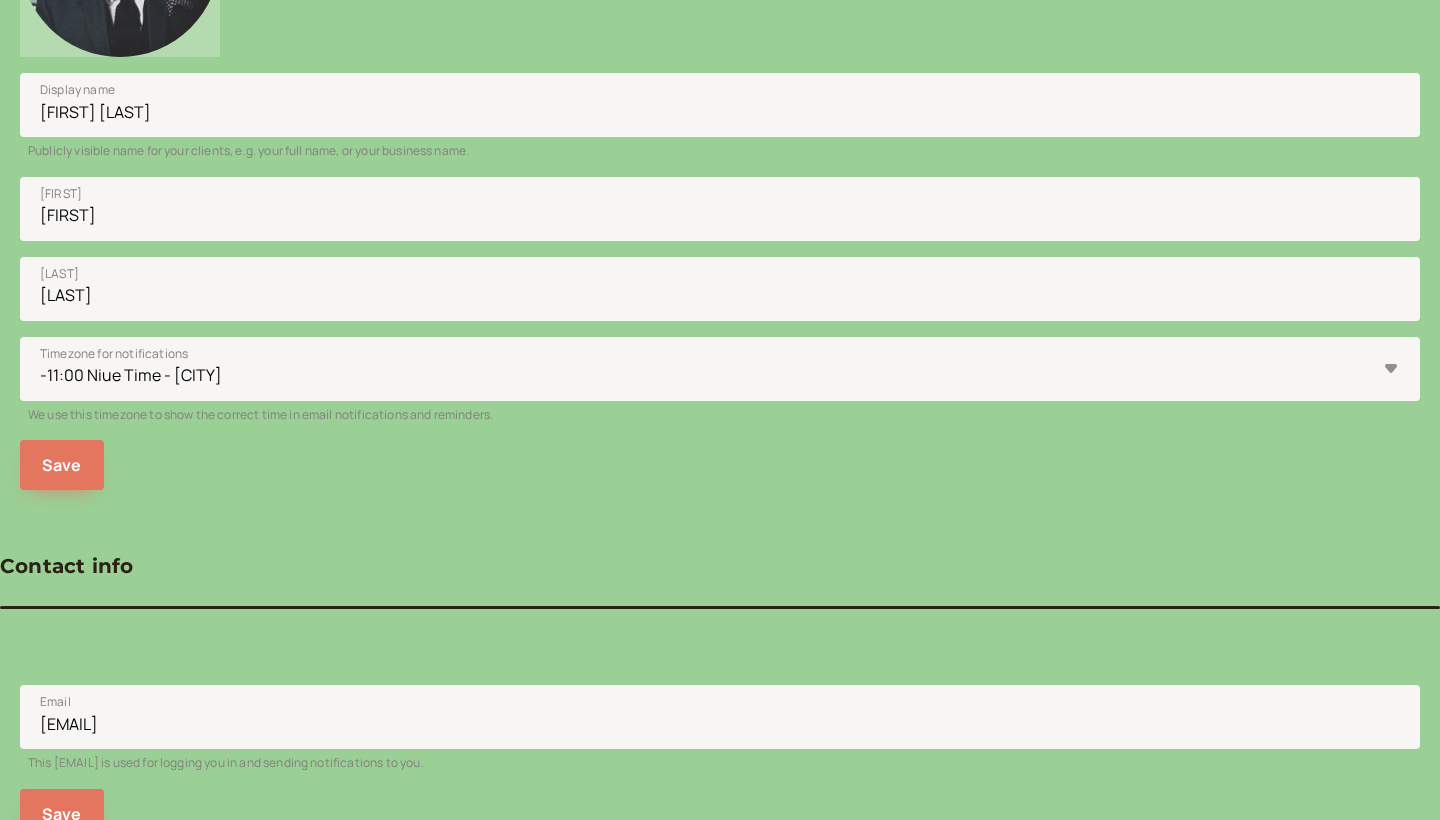 scroll, scrollTop: 567, scrollLeft: 0, axis: vertical 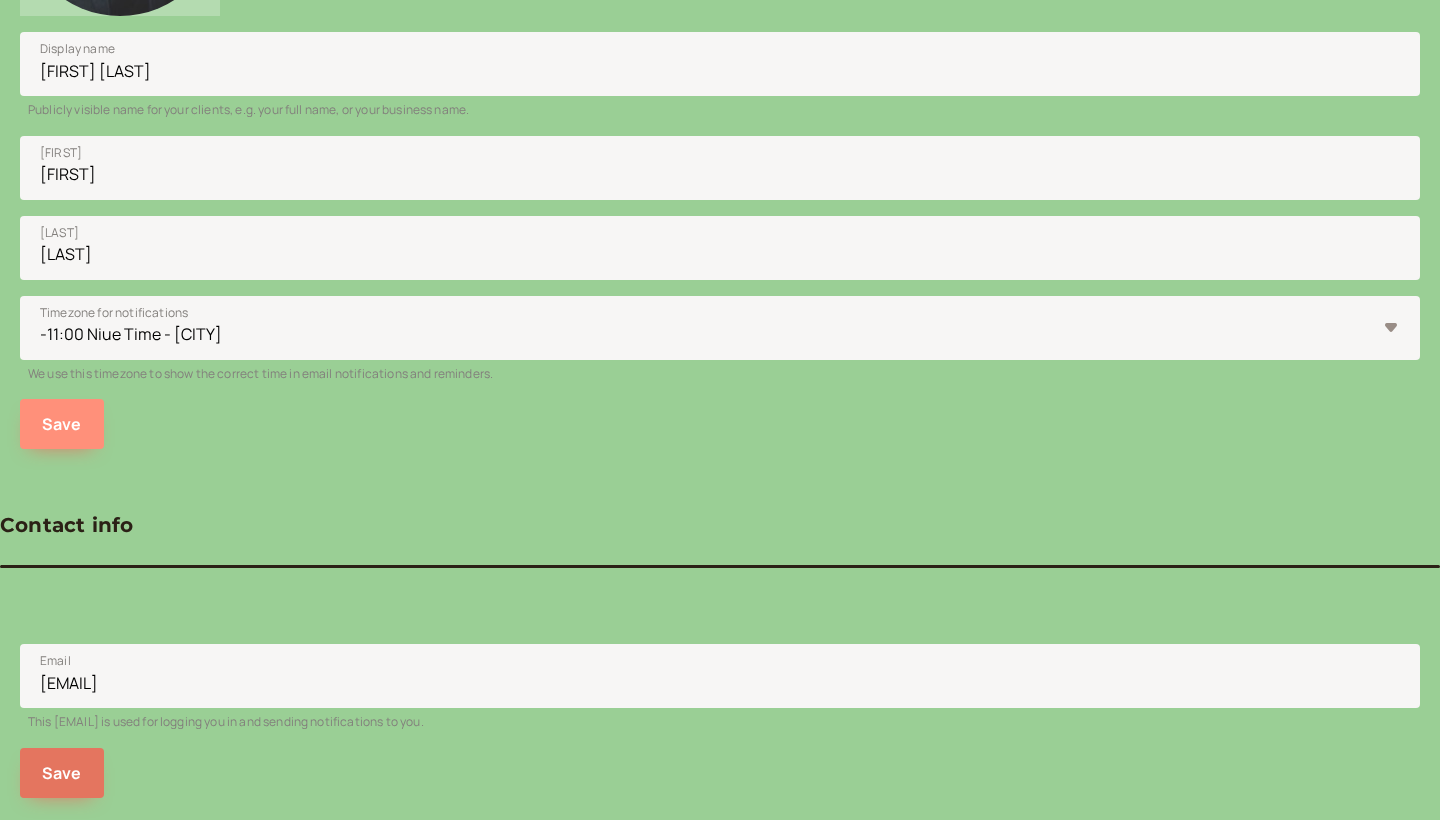 click on "Save" at bounding box center [62, 424] 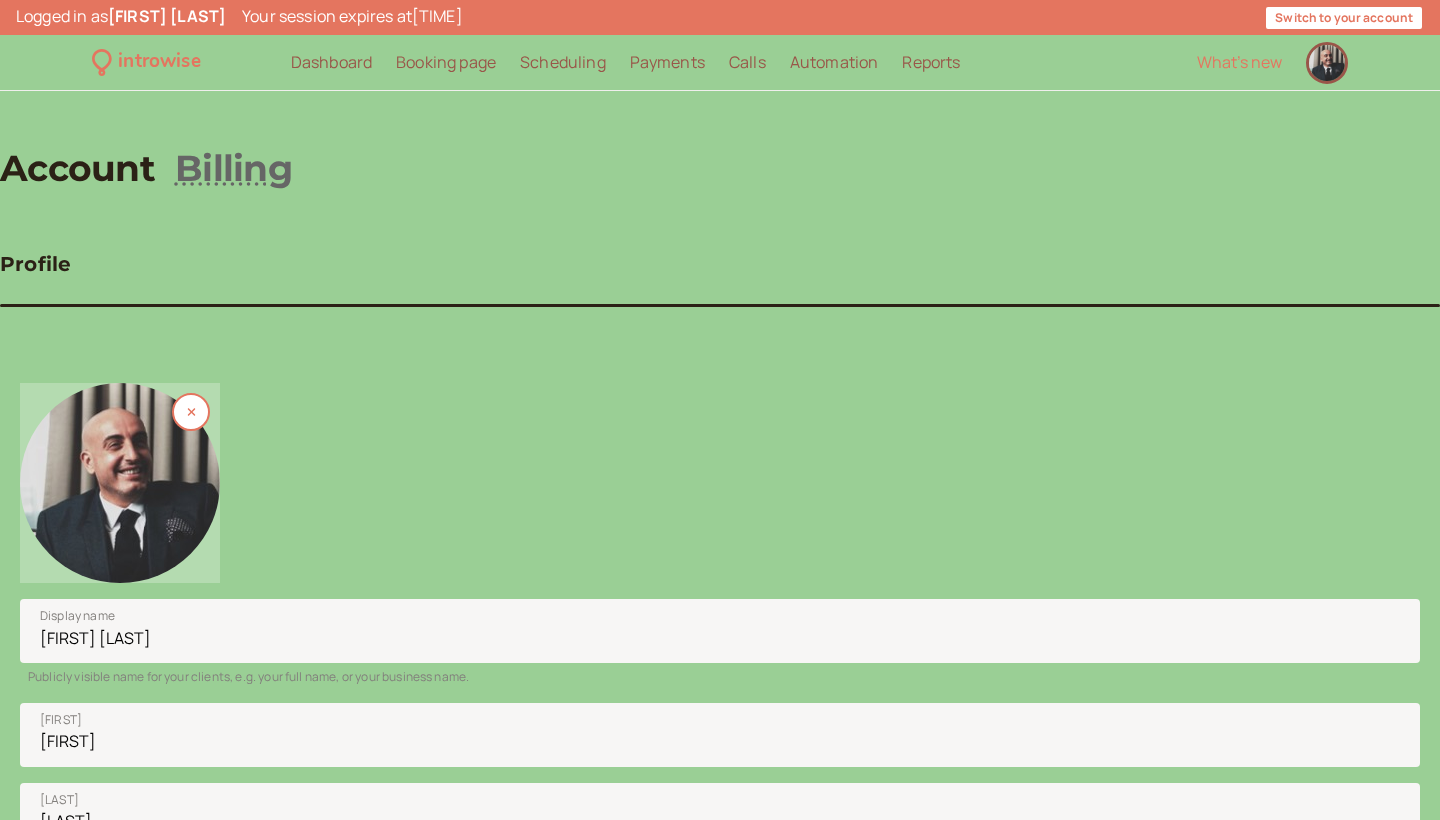scroll, scrollTop: 0, scrollLeft: 0, axis: both 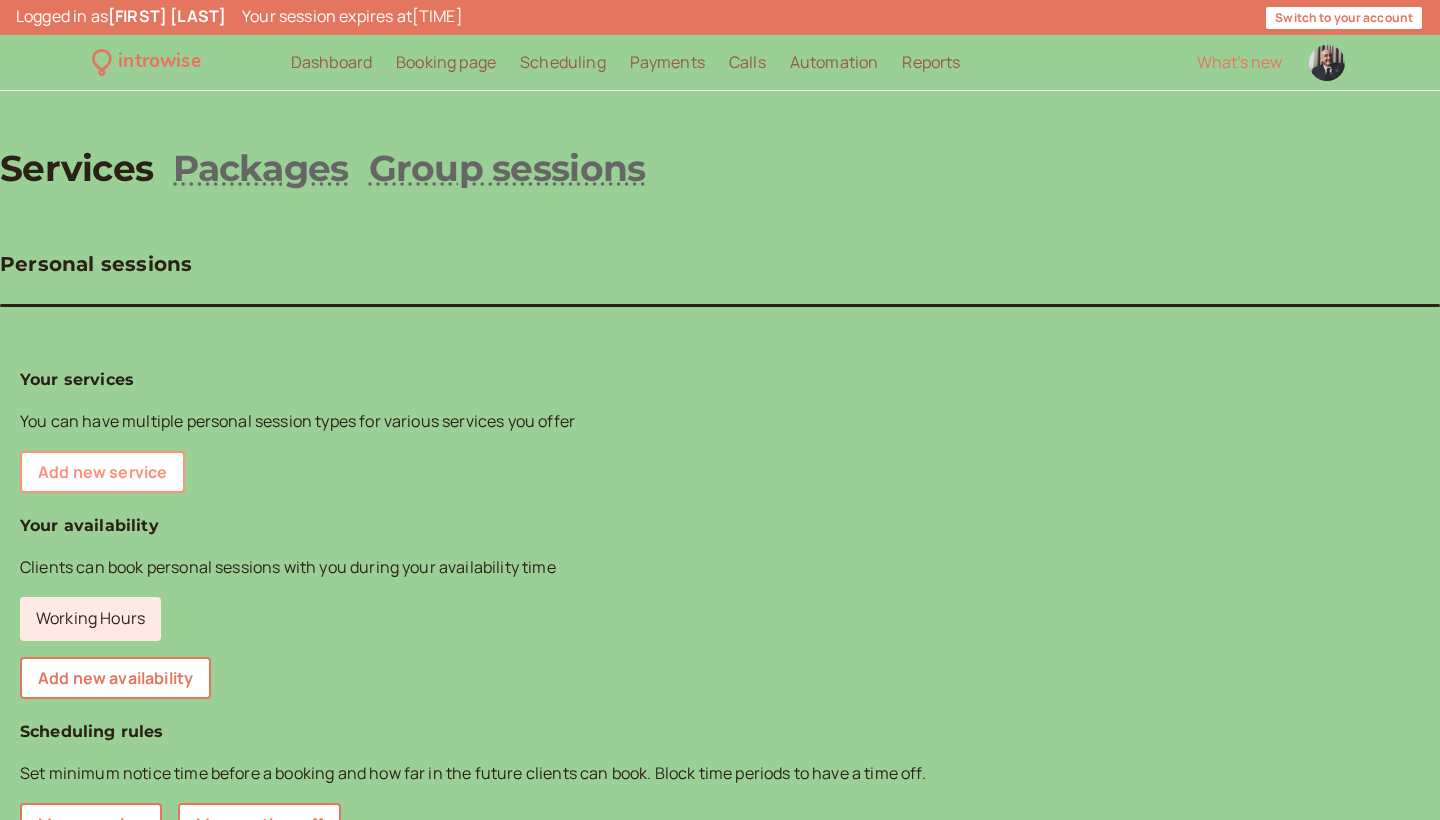 click on "Add new service" at bounding box center [102, 472] 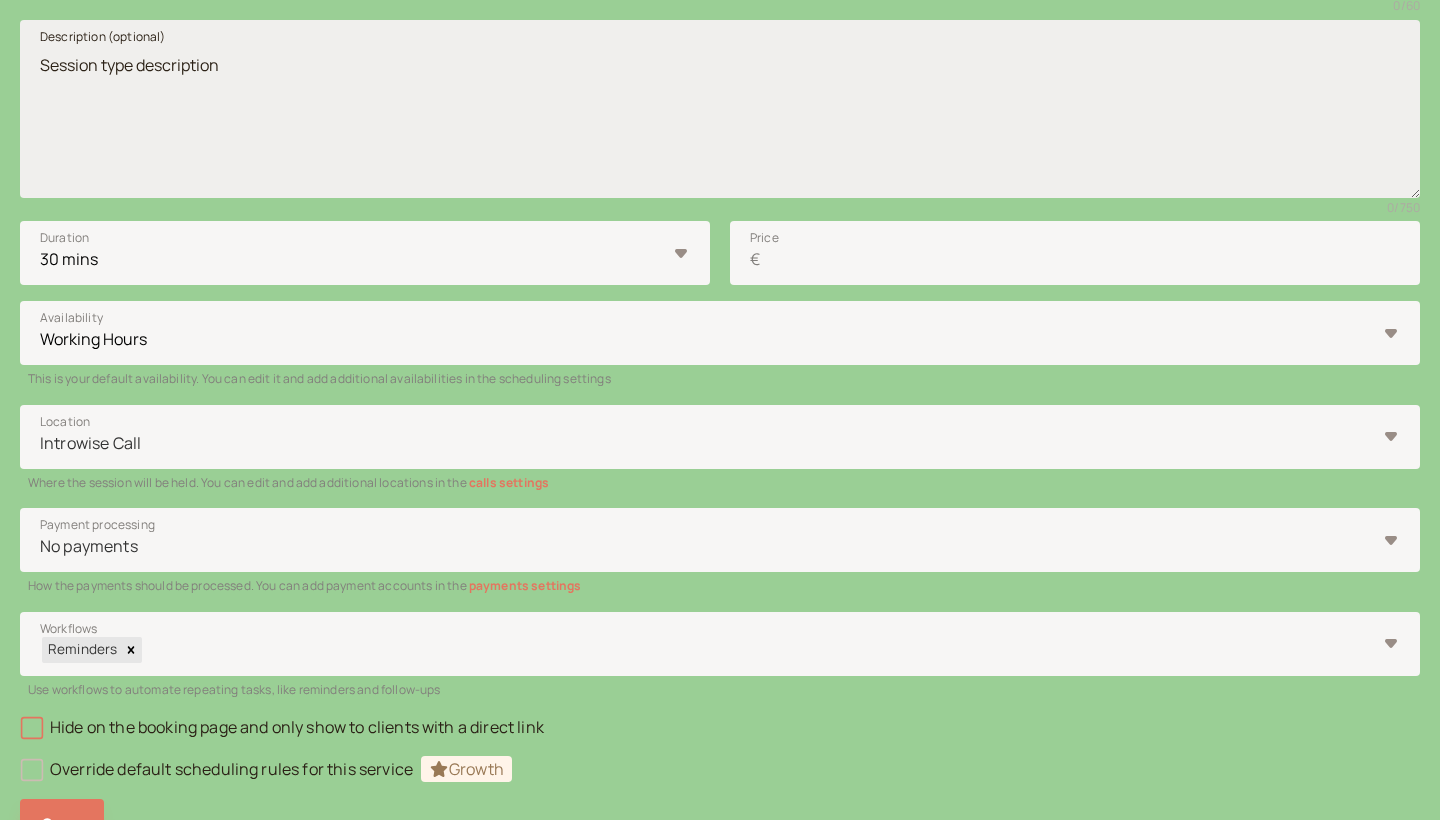 scroll, scrollTop: 484, scrollLeft: 0, axis: vertical 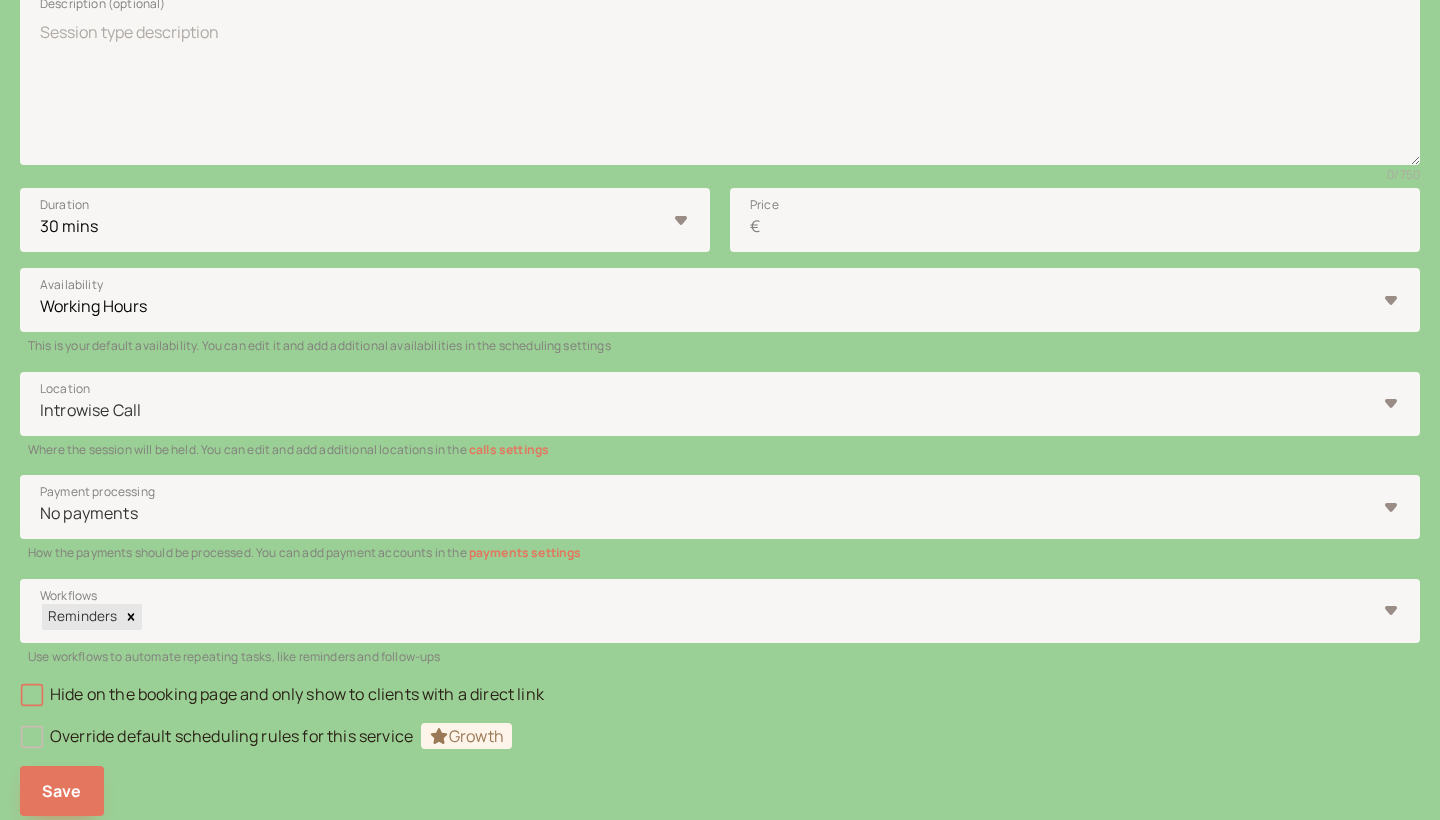 click on "calls settings" at bounding box center [509, 449] 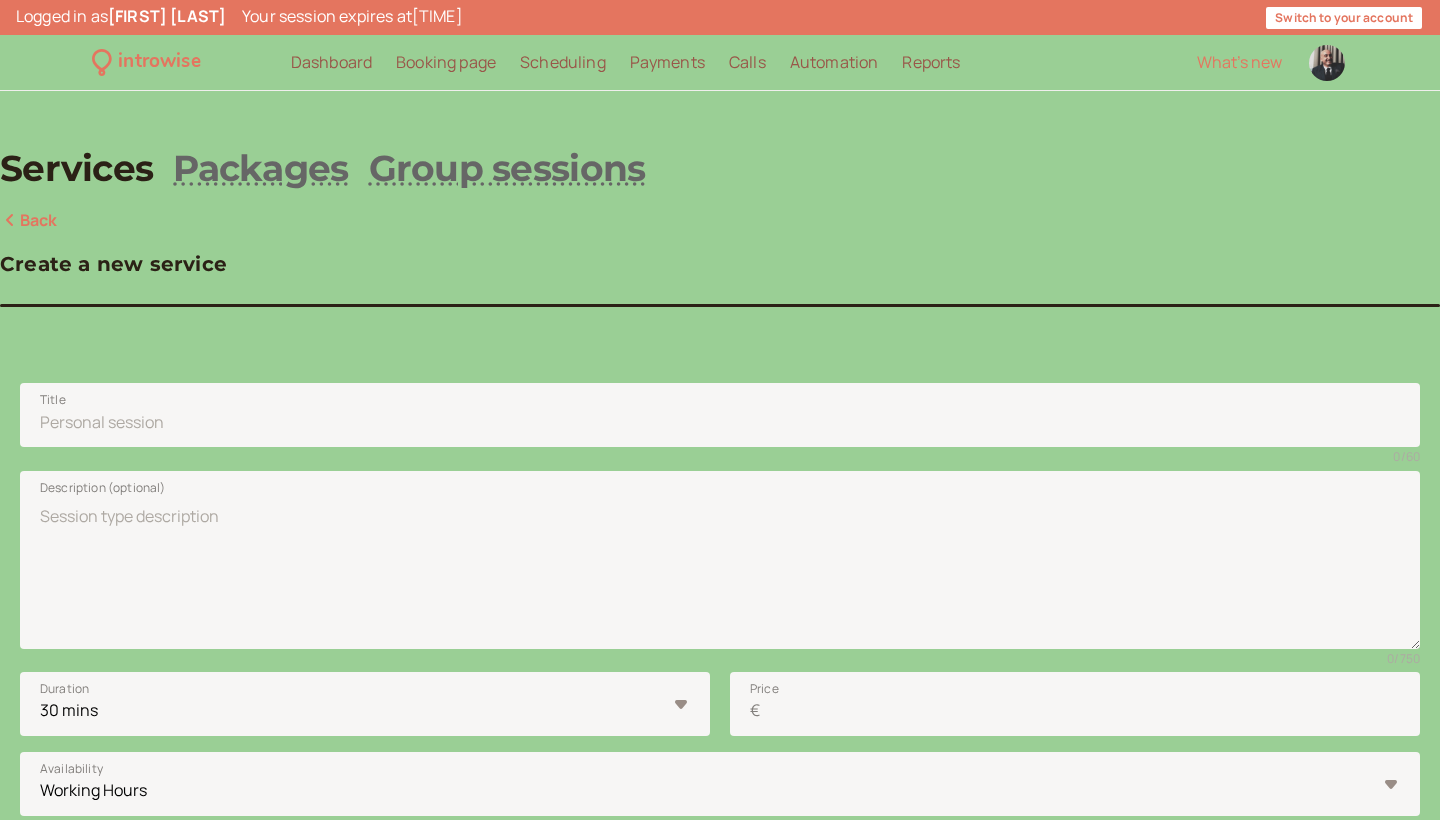 scroll, scrollTop: 0, scrollLeft: 0, axis: both 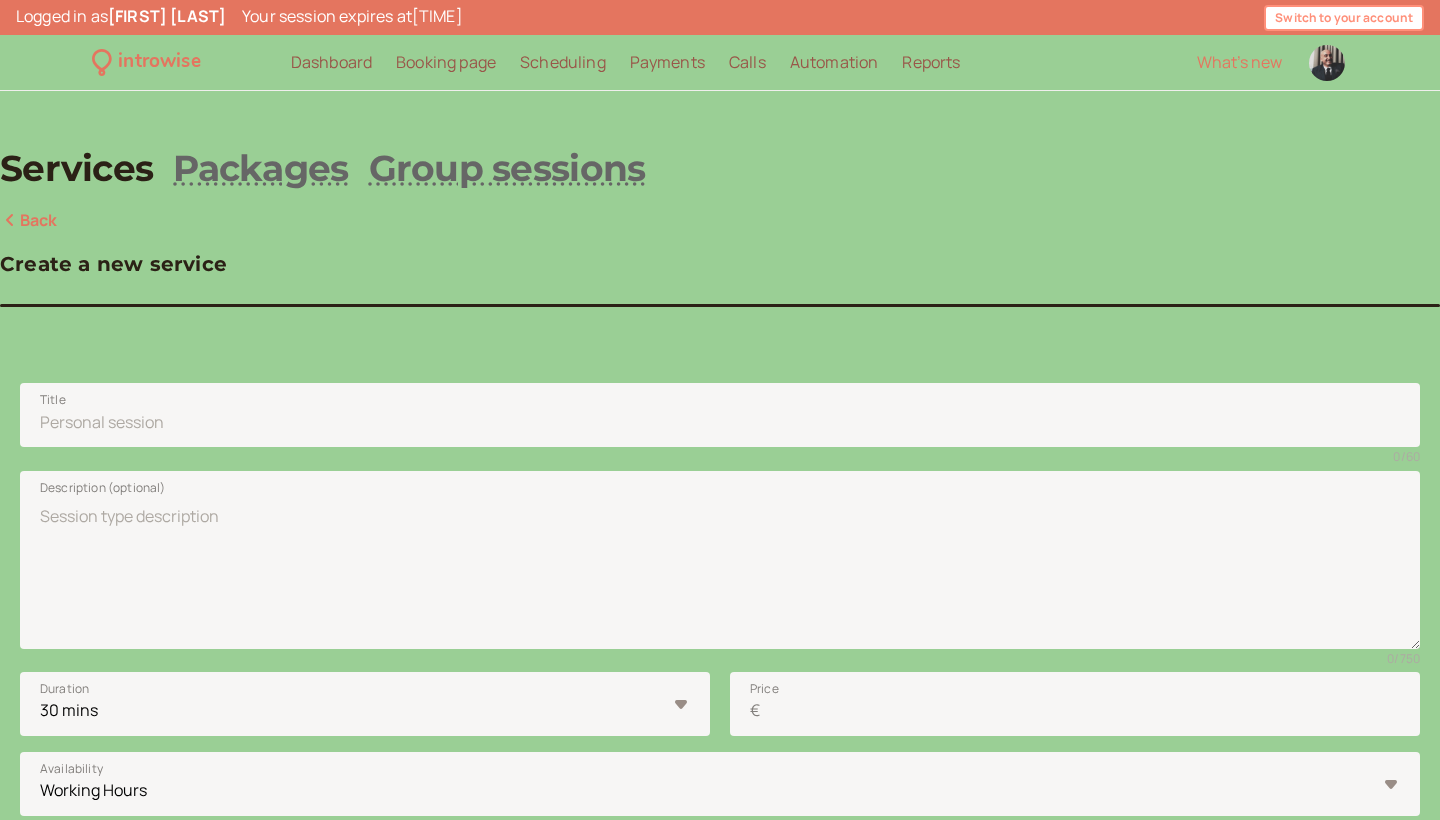 click on "Switch to your account" at bounding box center (1344, 18) 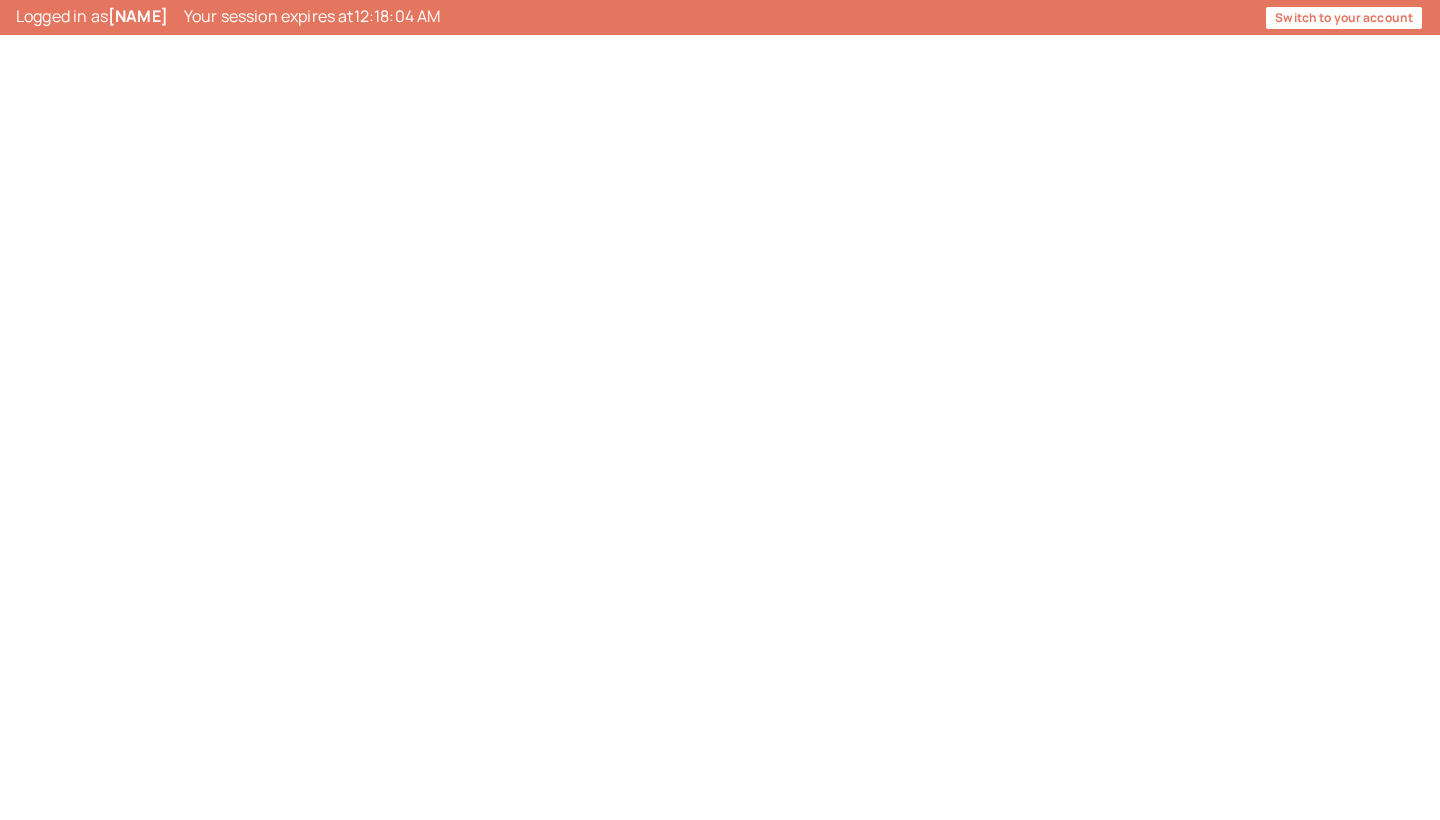 scroll, scrollTop: 0, scrollLeft: 0, axis: both 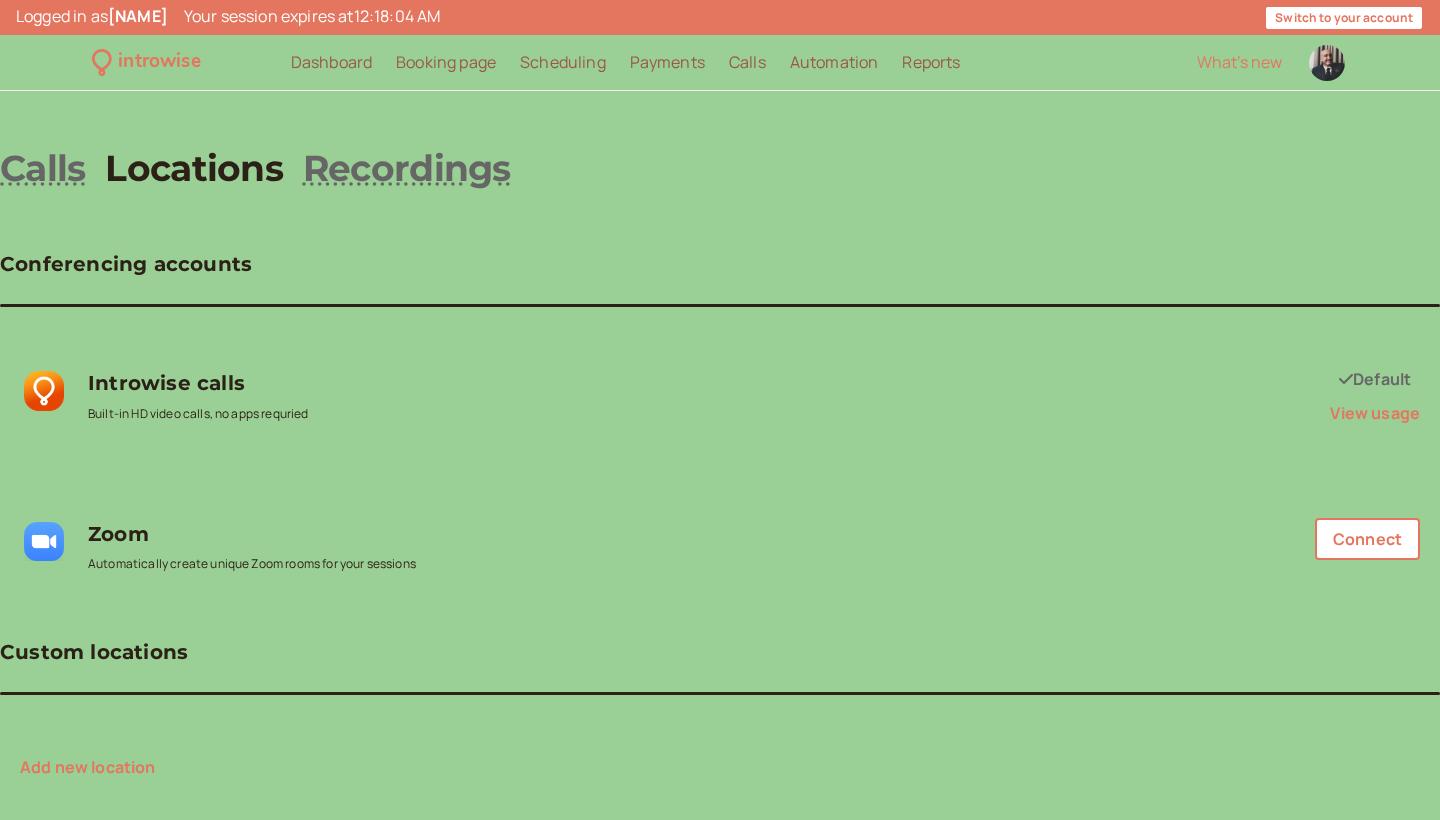 click on "Add new location" at bounding box center [88, 767] 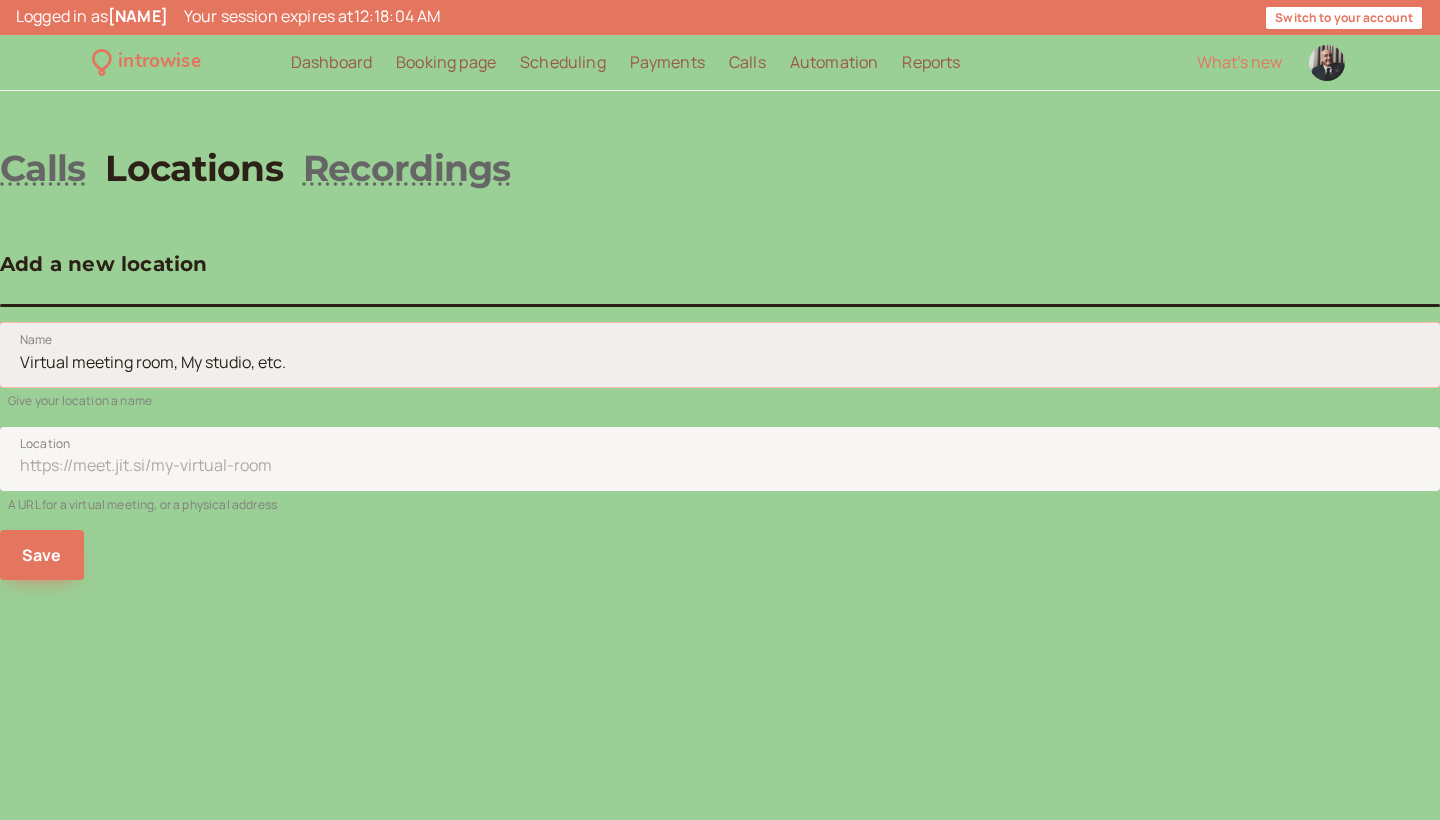 click on "Name" at bounding box center (720, 355) 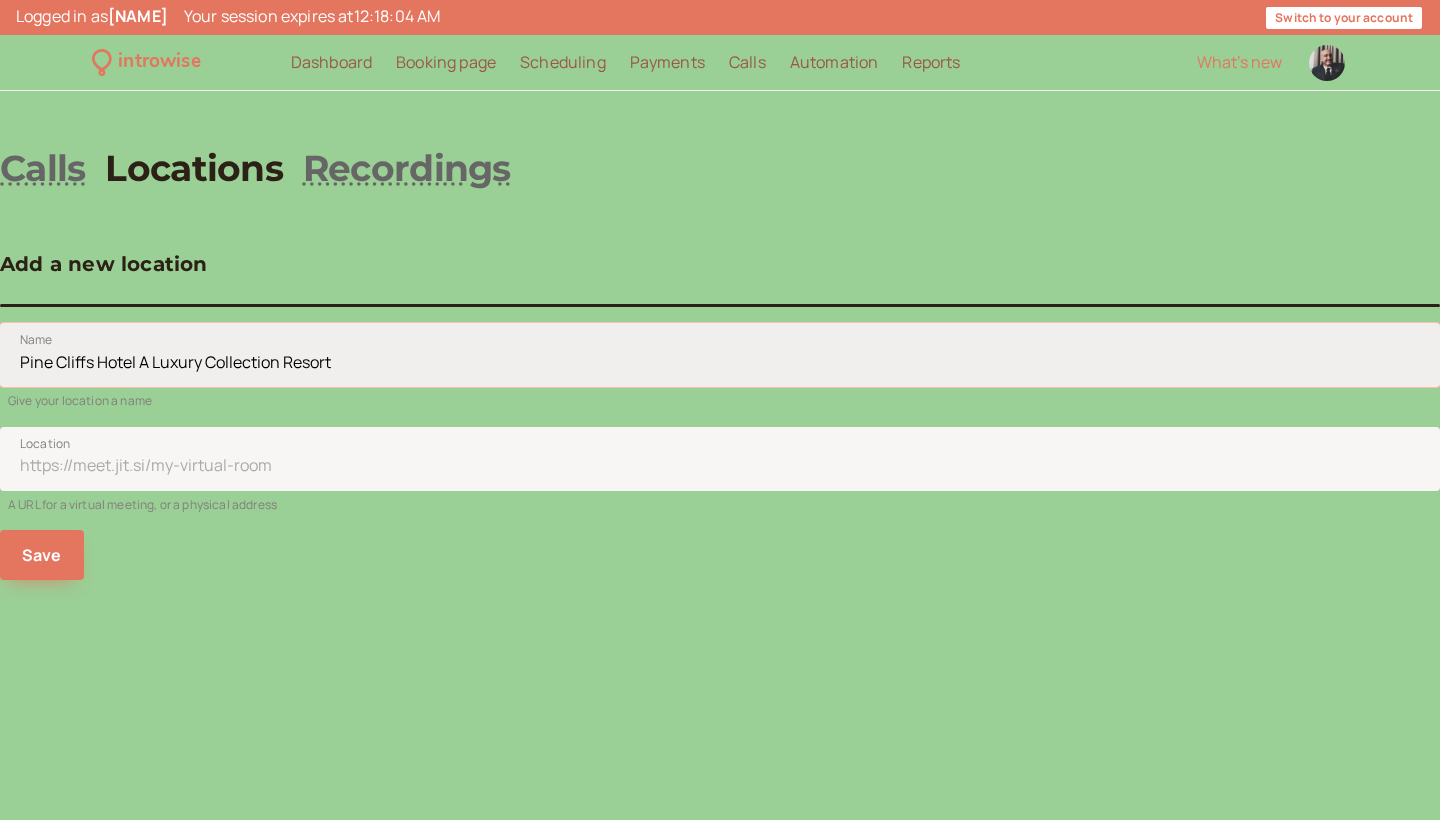 click on "Pine Cliffs Hotel A Luxury Collection Resort" at bounding box center (720, 355) 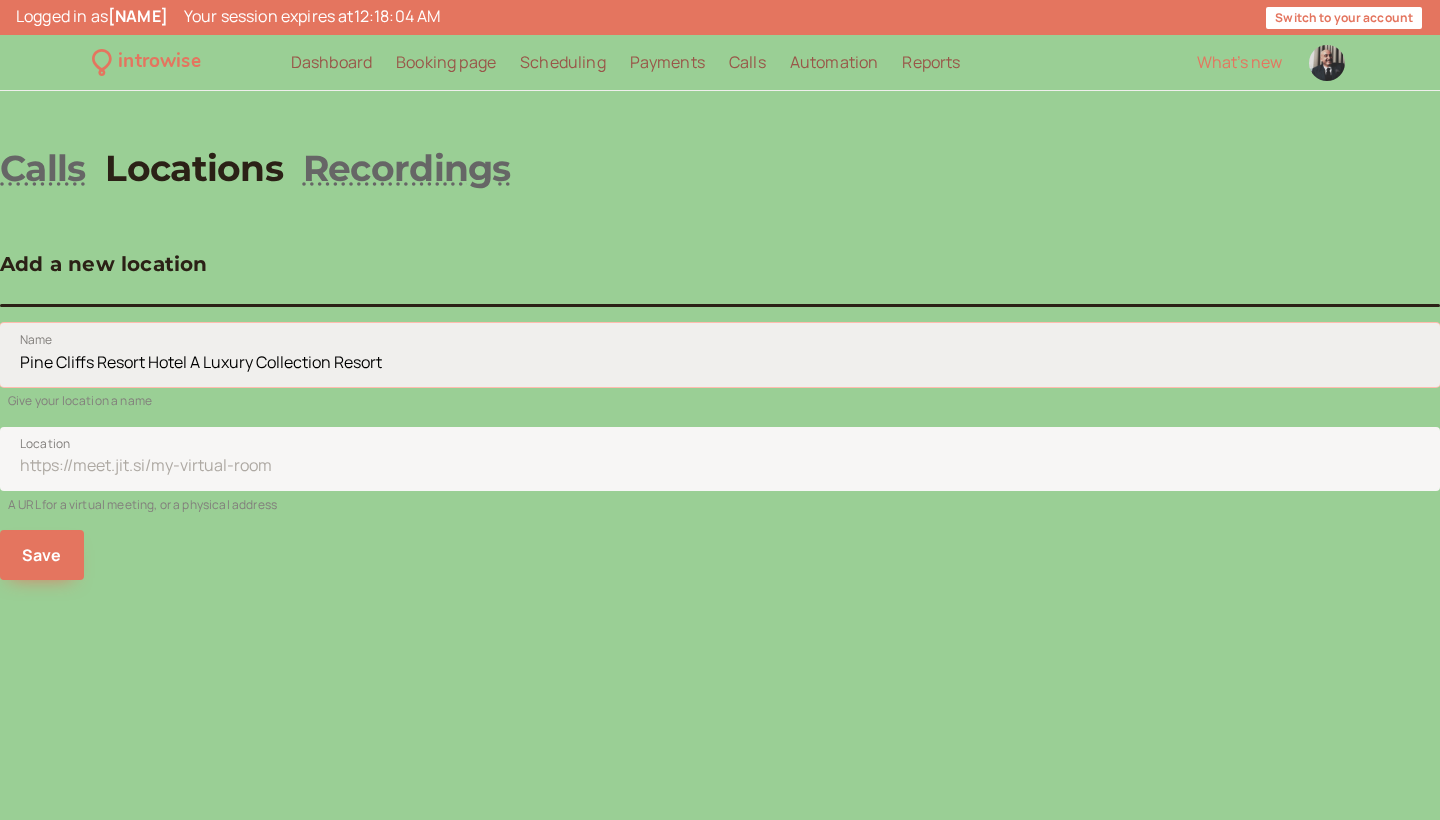drag, startPoint x: 557, startPoint y: 366, endPoint x: 350, endPoint y: 360, distance: 207.08694 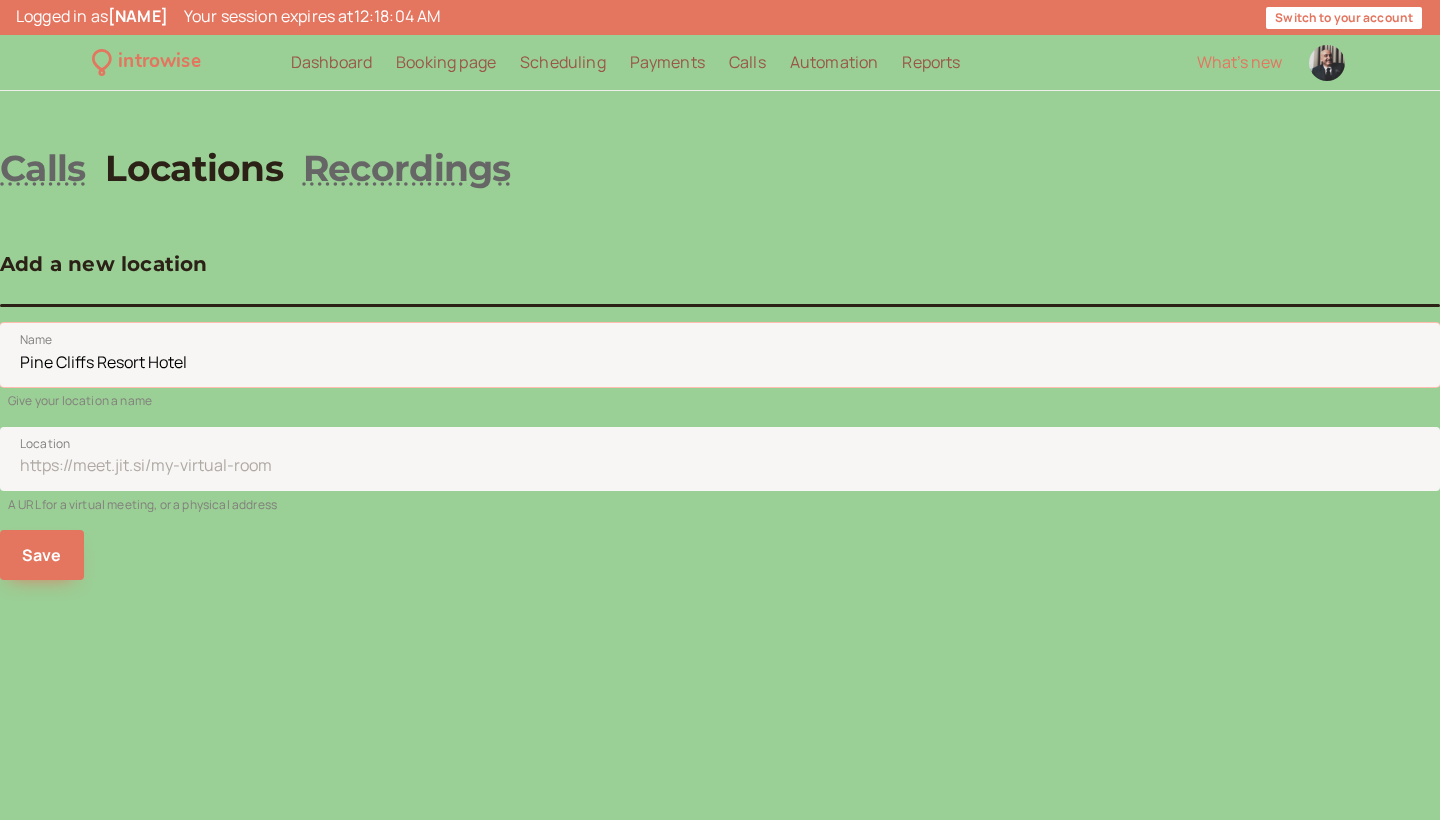 drag, startPoint x: 363, startPoint y: 363, endPoint x: 103, endPoint y: 366, distance: 260.0173 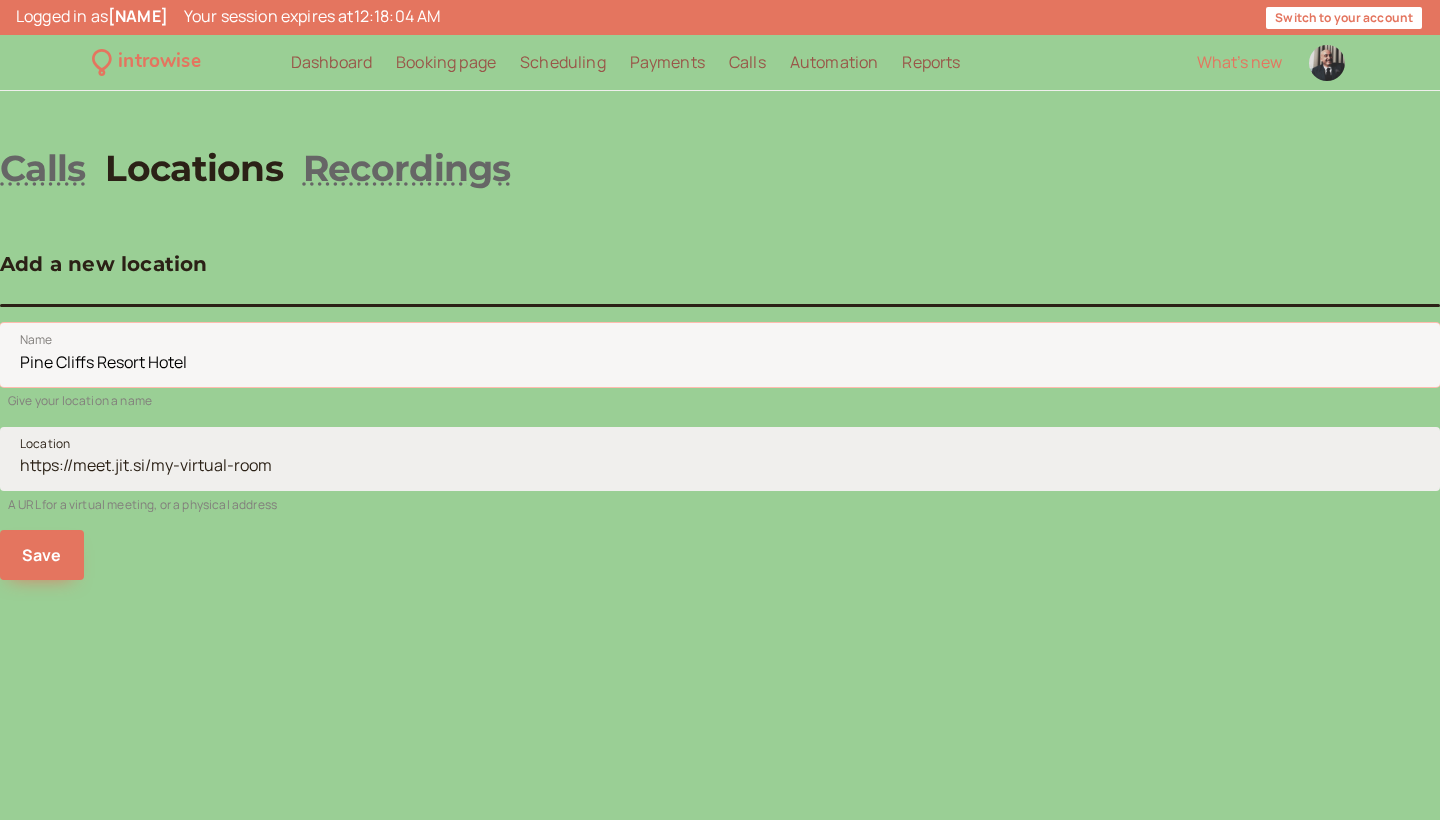 type on "Pine Cliffs Resort Hotel" 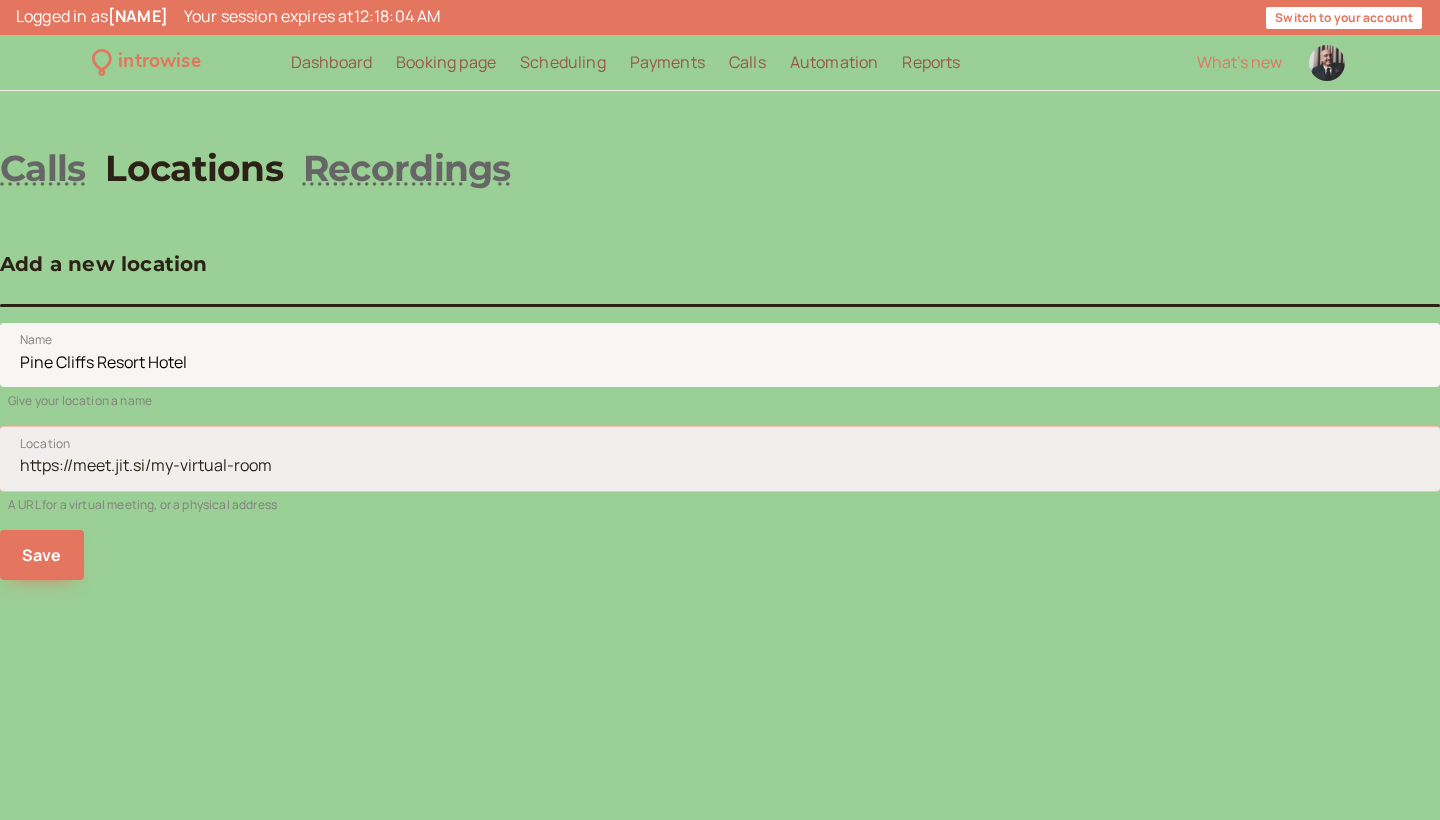 click on "Location" at bounding box center (720, 459) 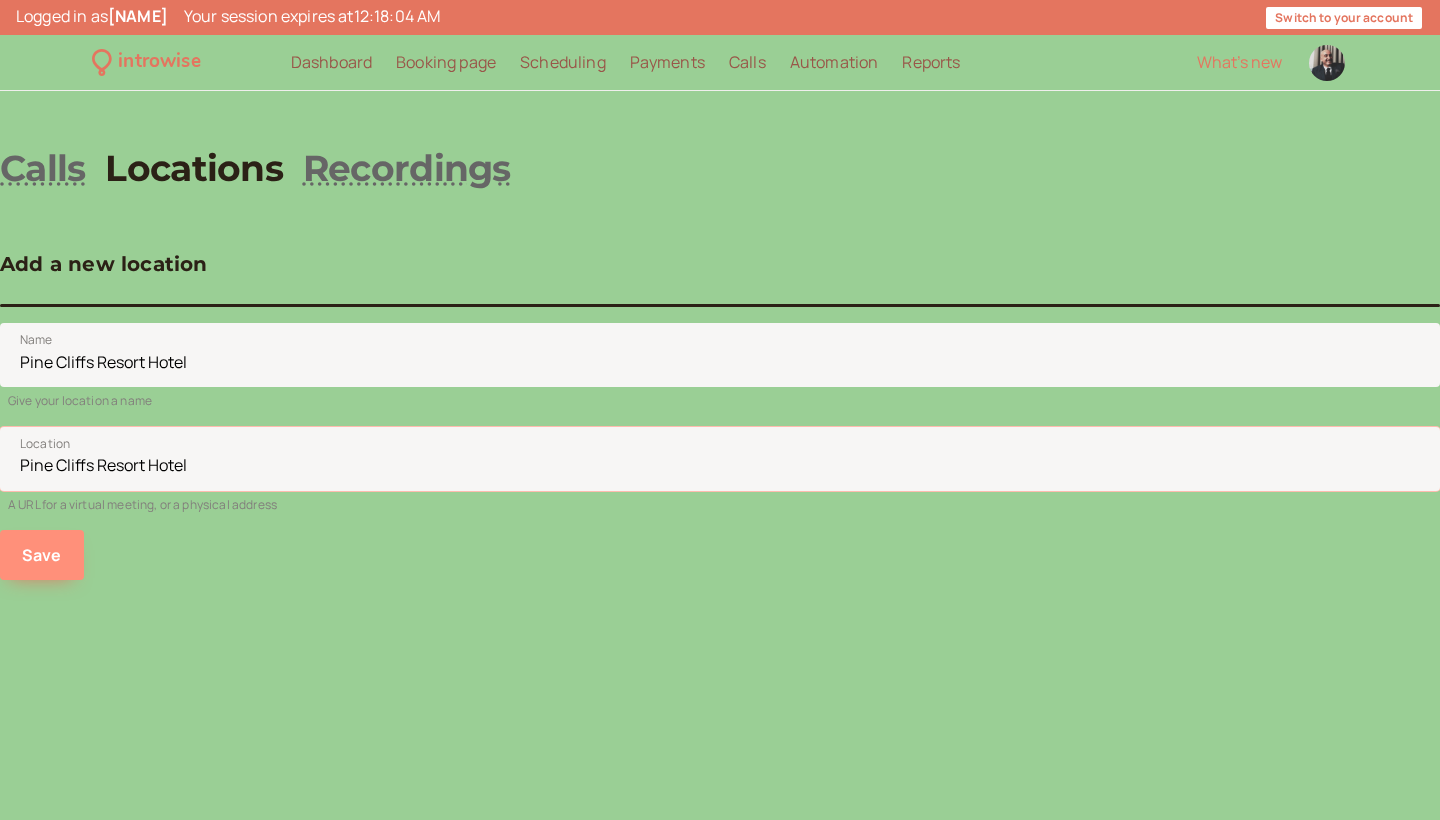 type on "Pine Cliffs Resort Hotel" 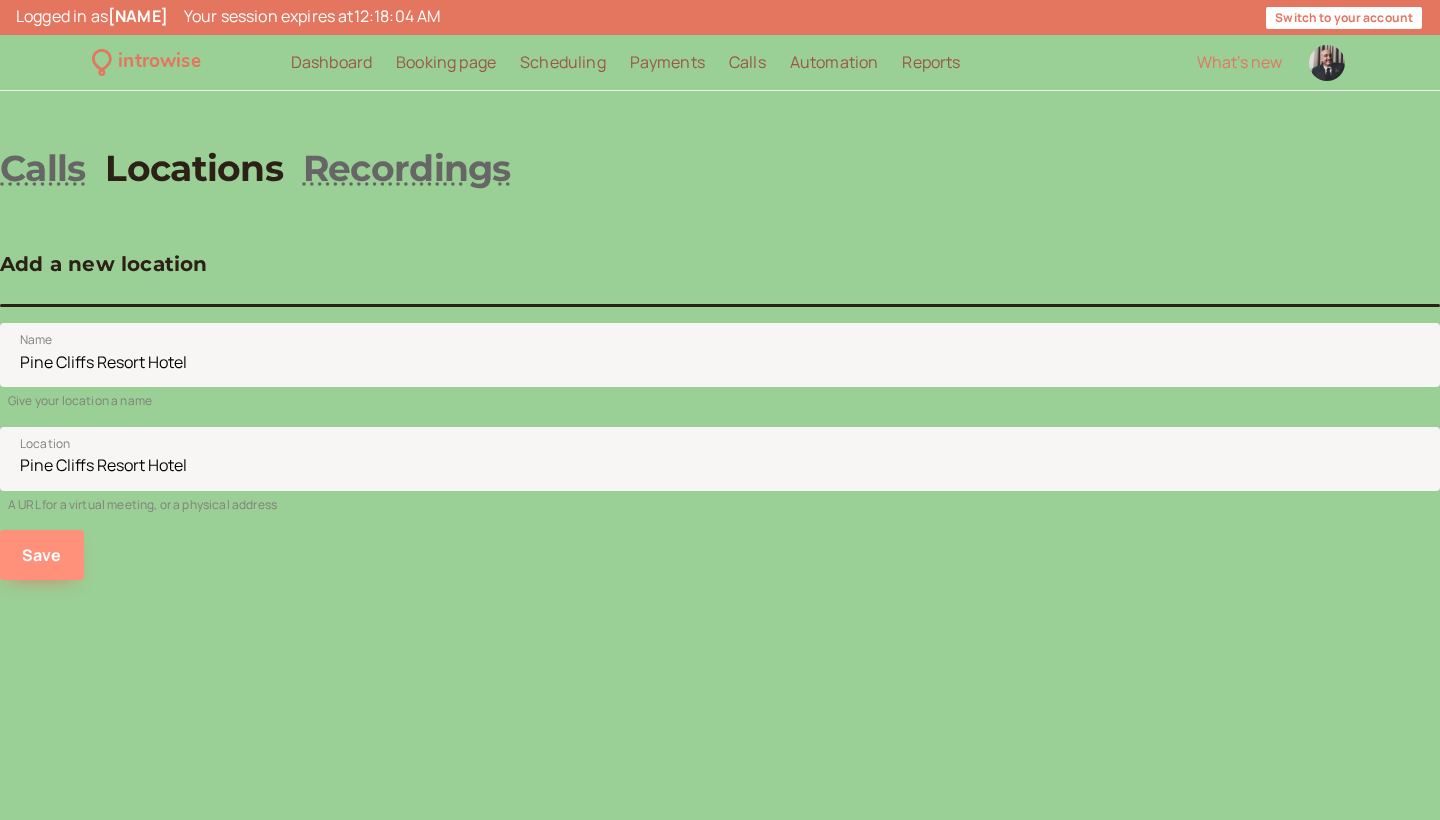 click on "Save" at bounding box center (42, 555) 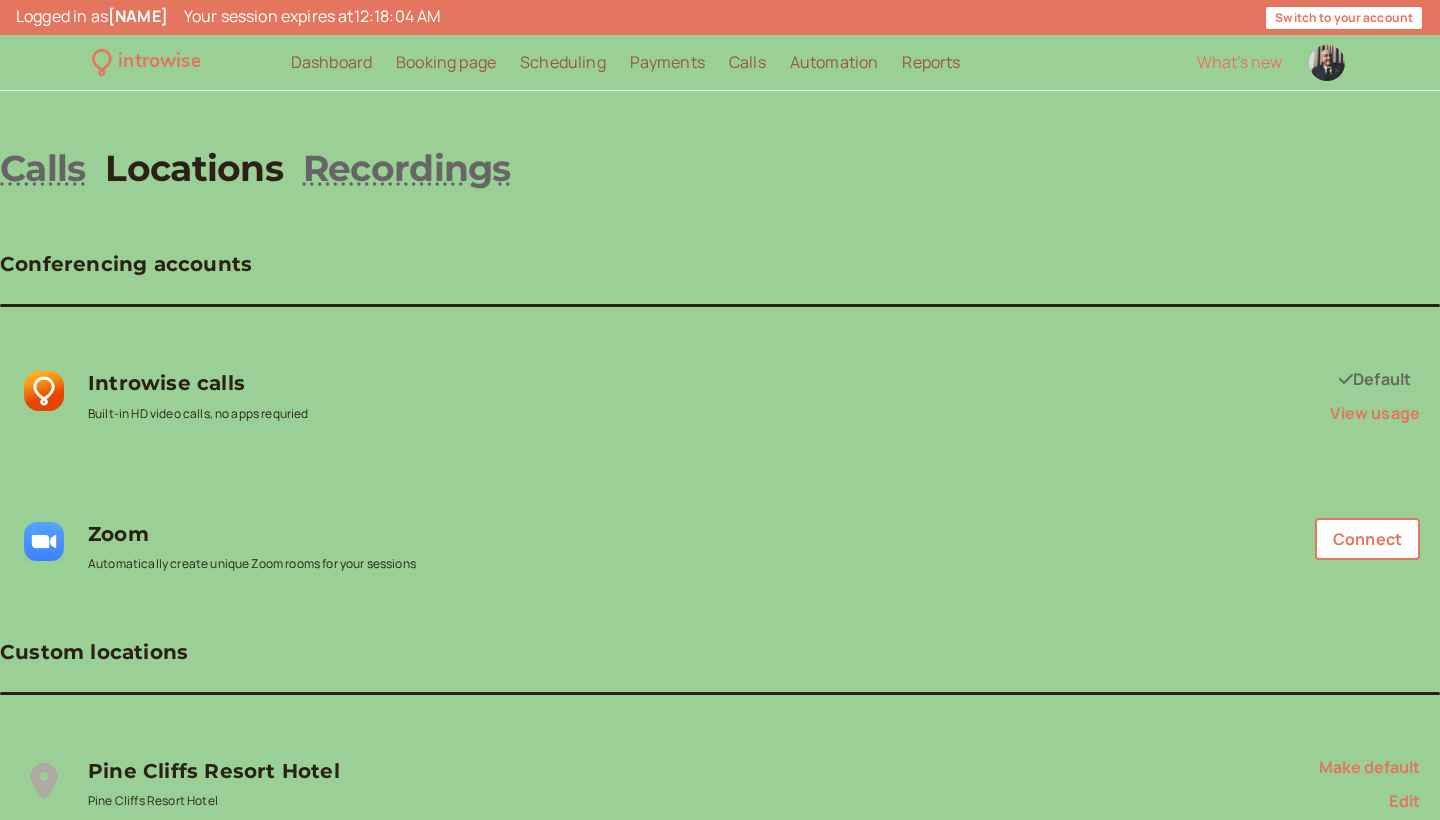 click on "Scheduling" at bounding box center [563, 62] 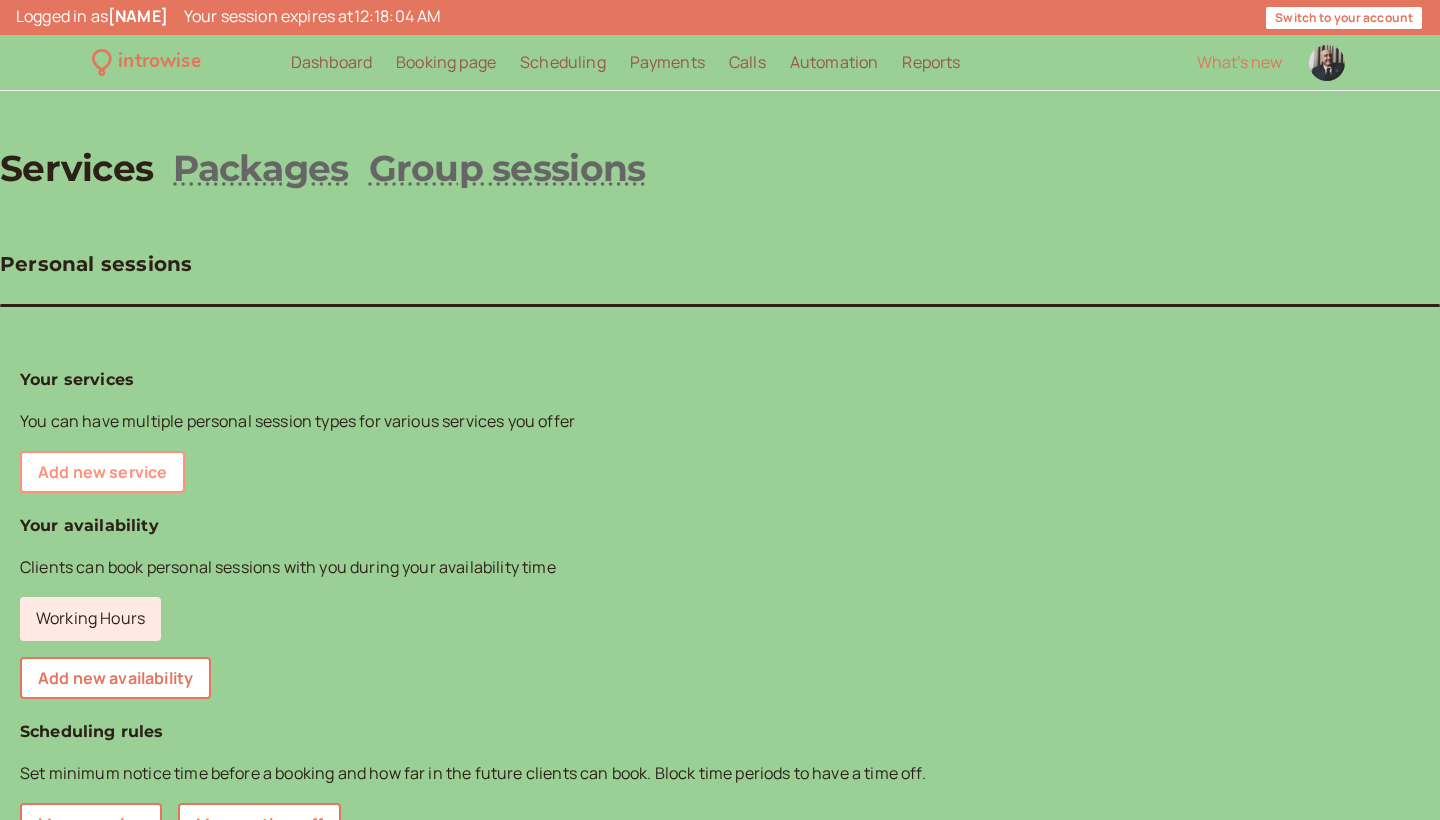 click on "Add new service" at bounding box center [102, 472] 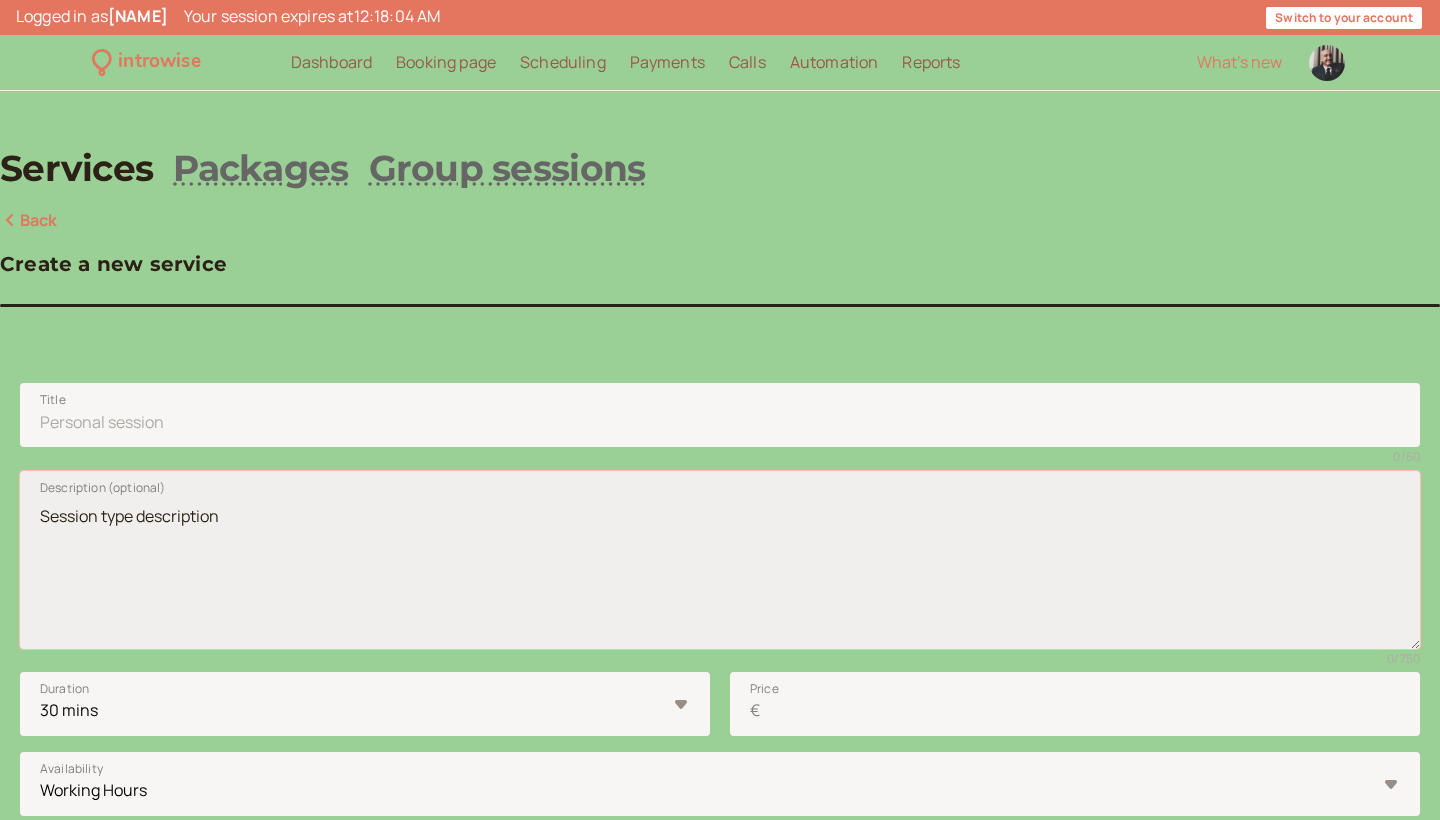 click on "Description (optional)" at bounding box center (720, 560) 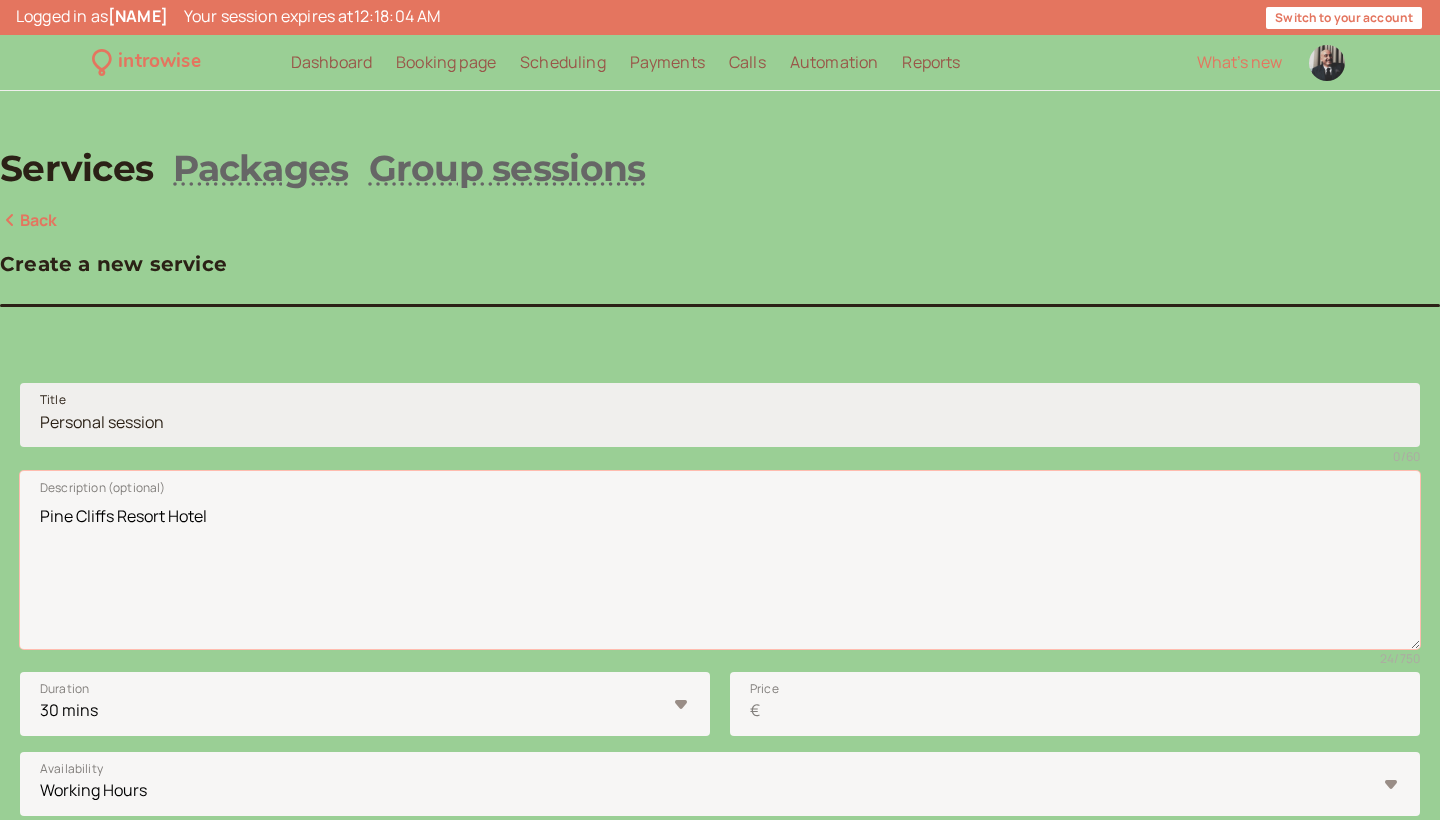 type on "Pine Cliffs Resort Hotel" 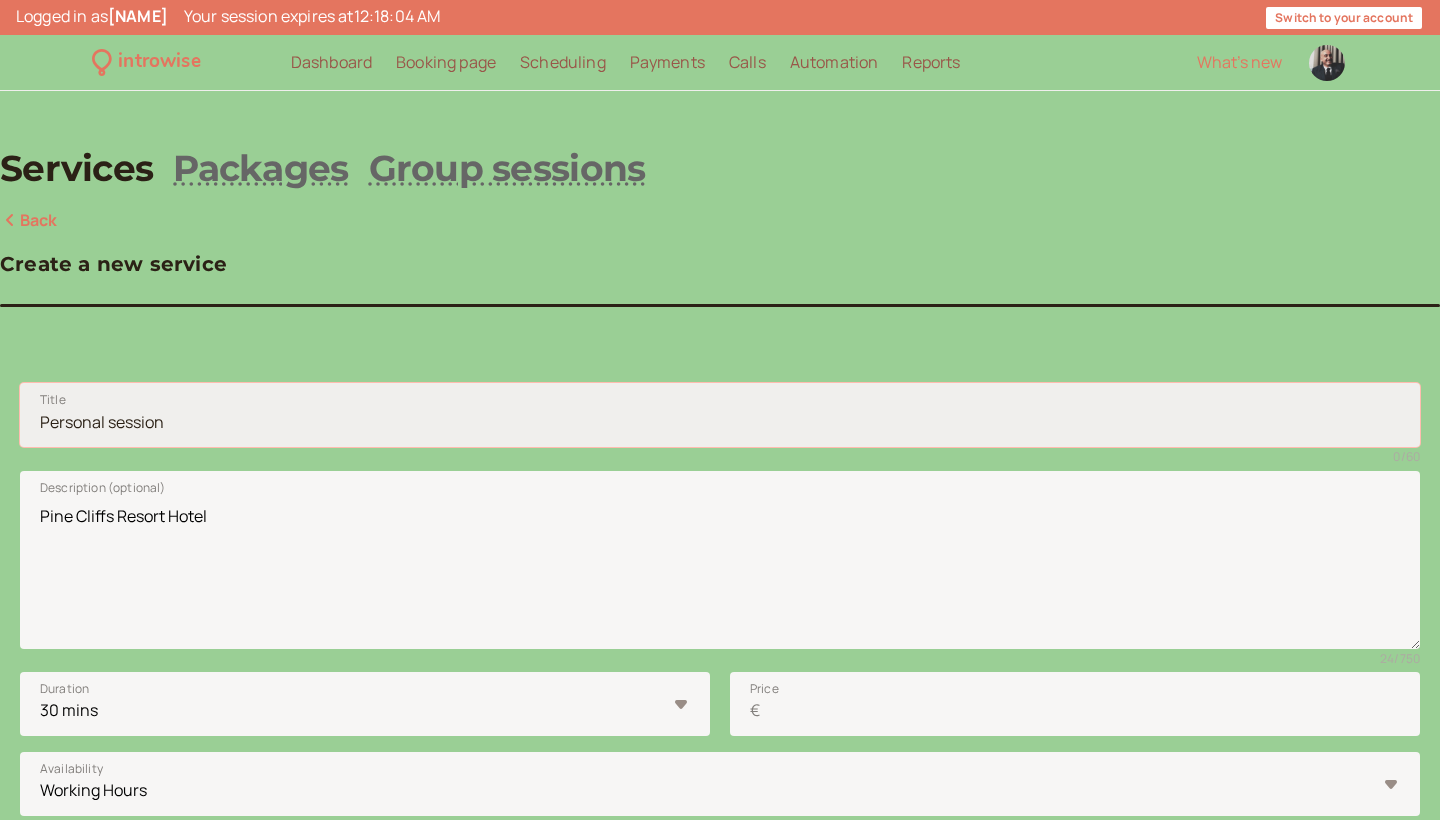 click on "Title" at bounding box center [720, 415] 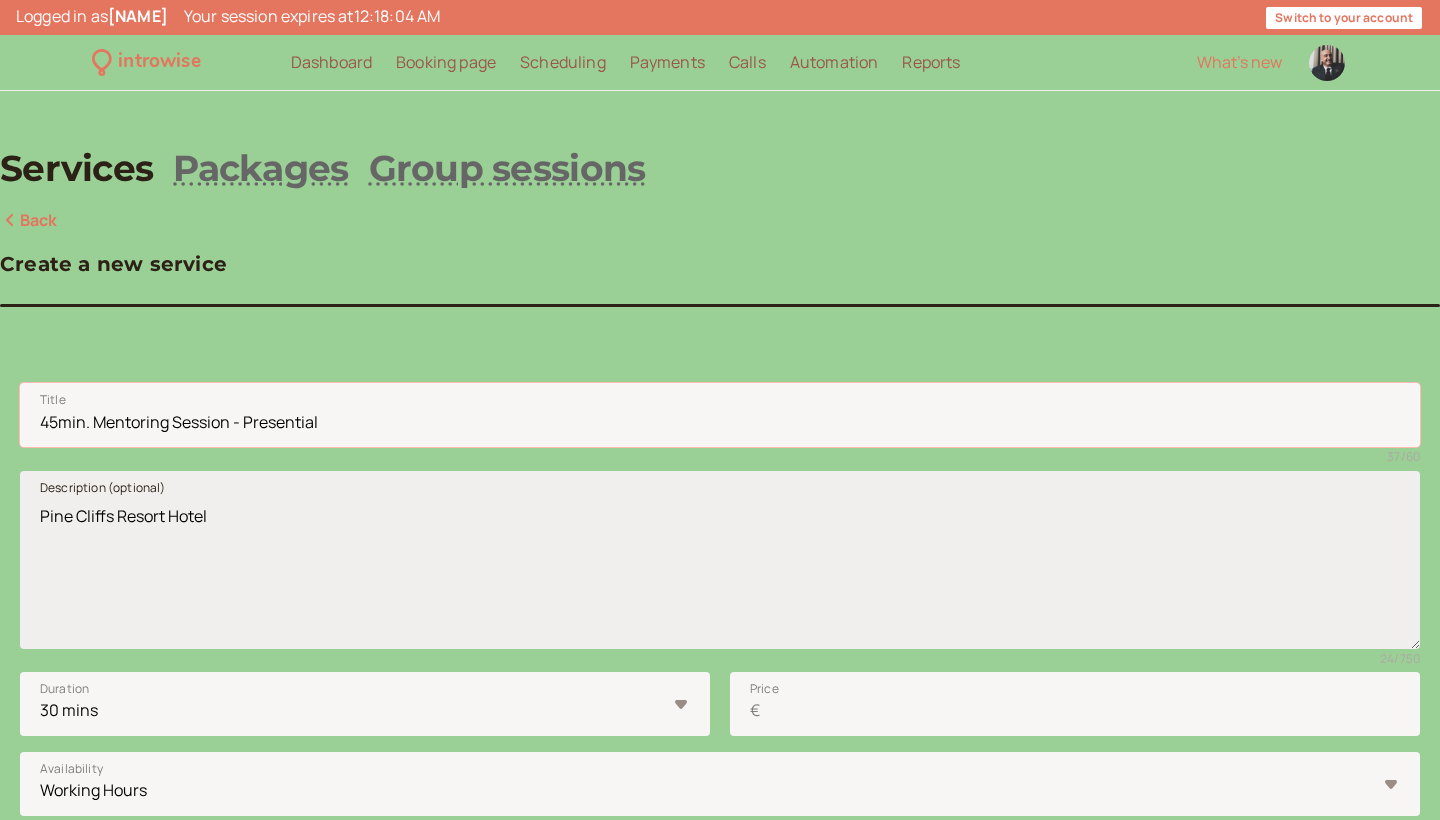 type on "45min. Mentoring Session - Presential" 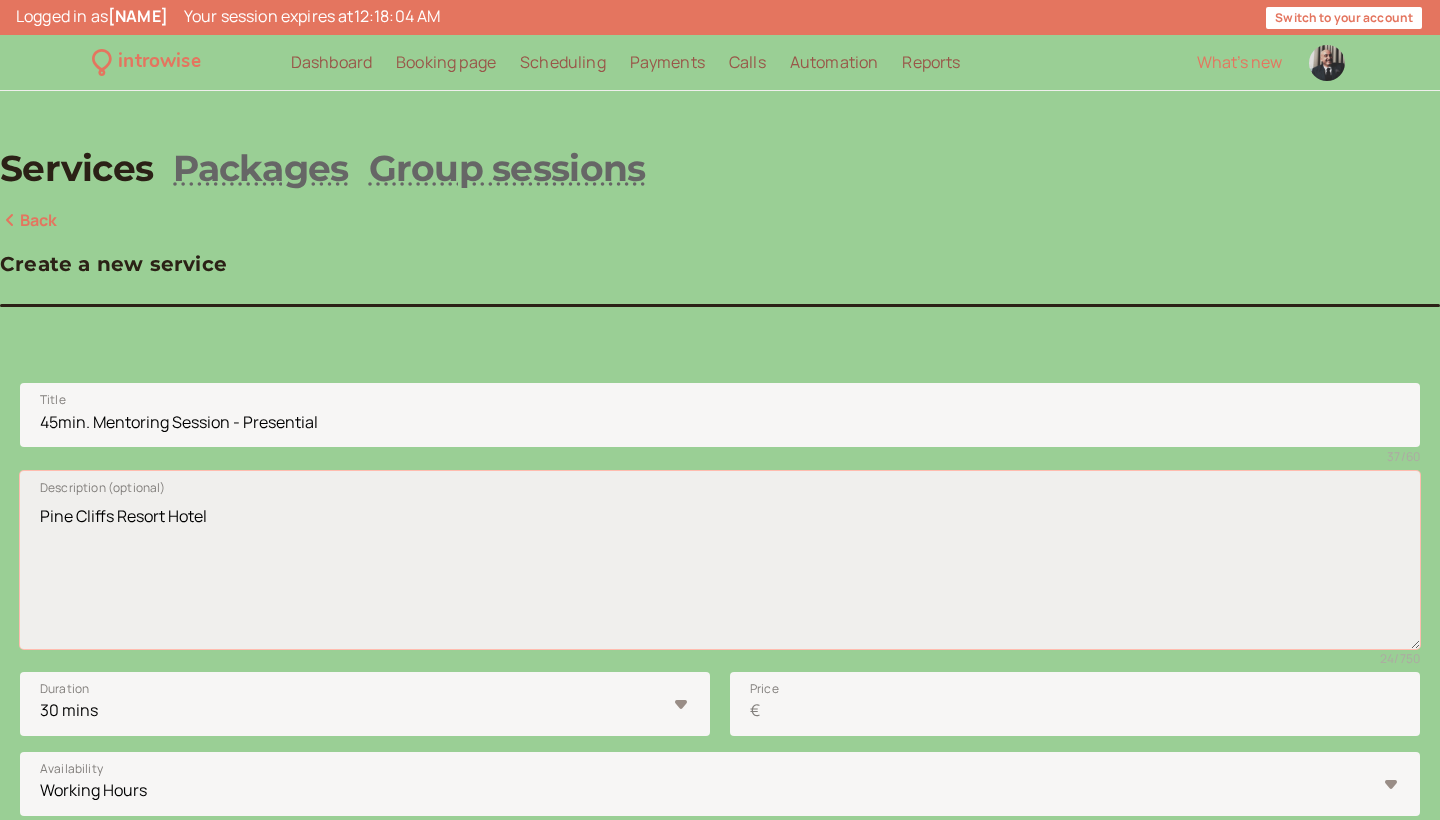 click on "Pine Cliffs Resort Hotel" at bounding box center (720, 560) 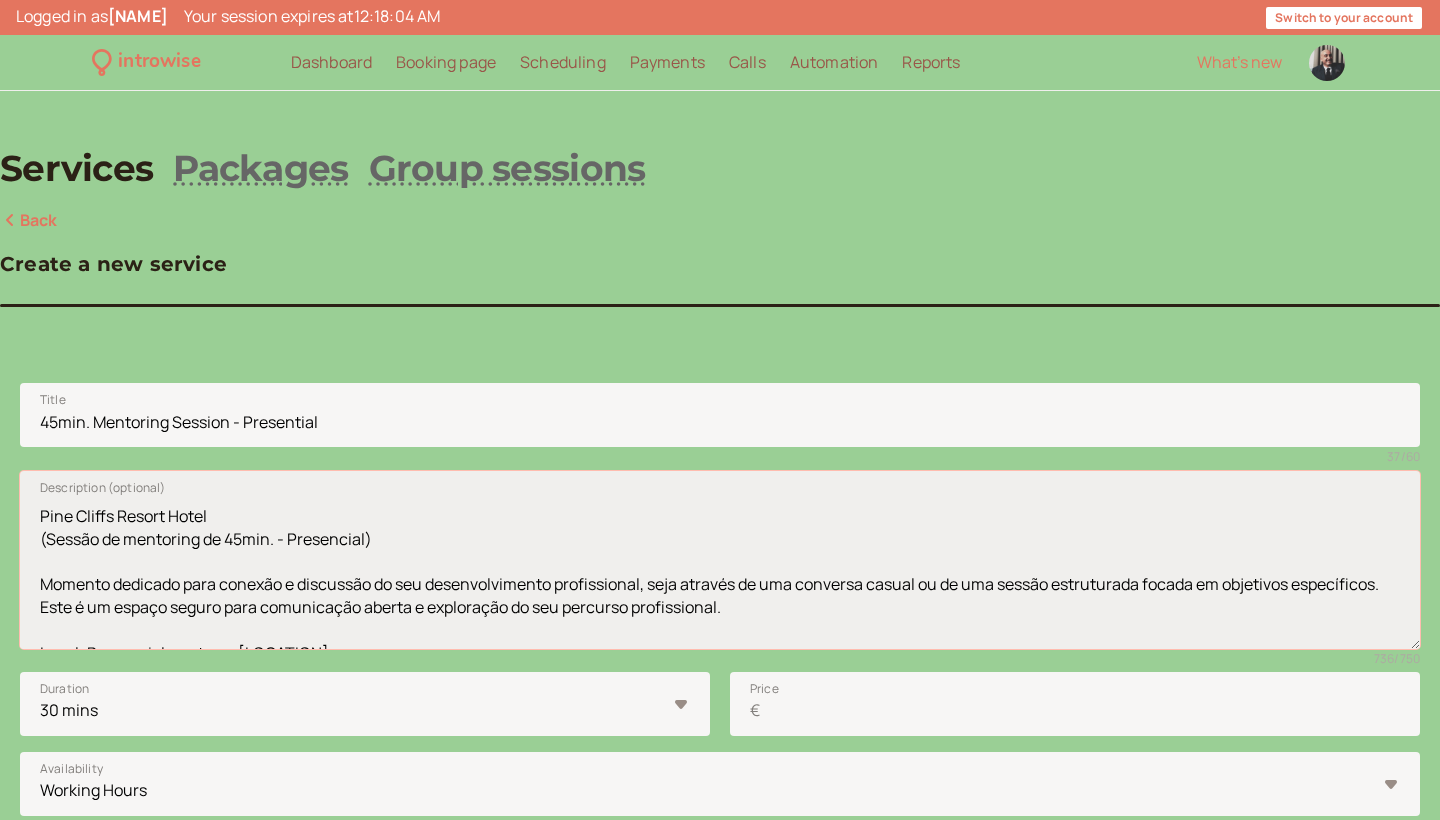 scroll, scrollTop: 0, scrollLeft: 0, axis: both 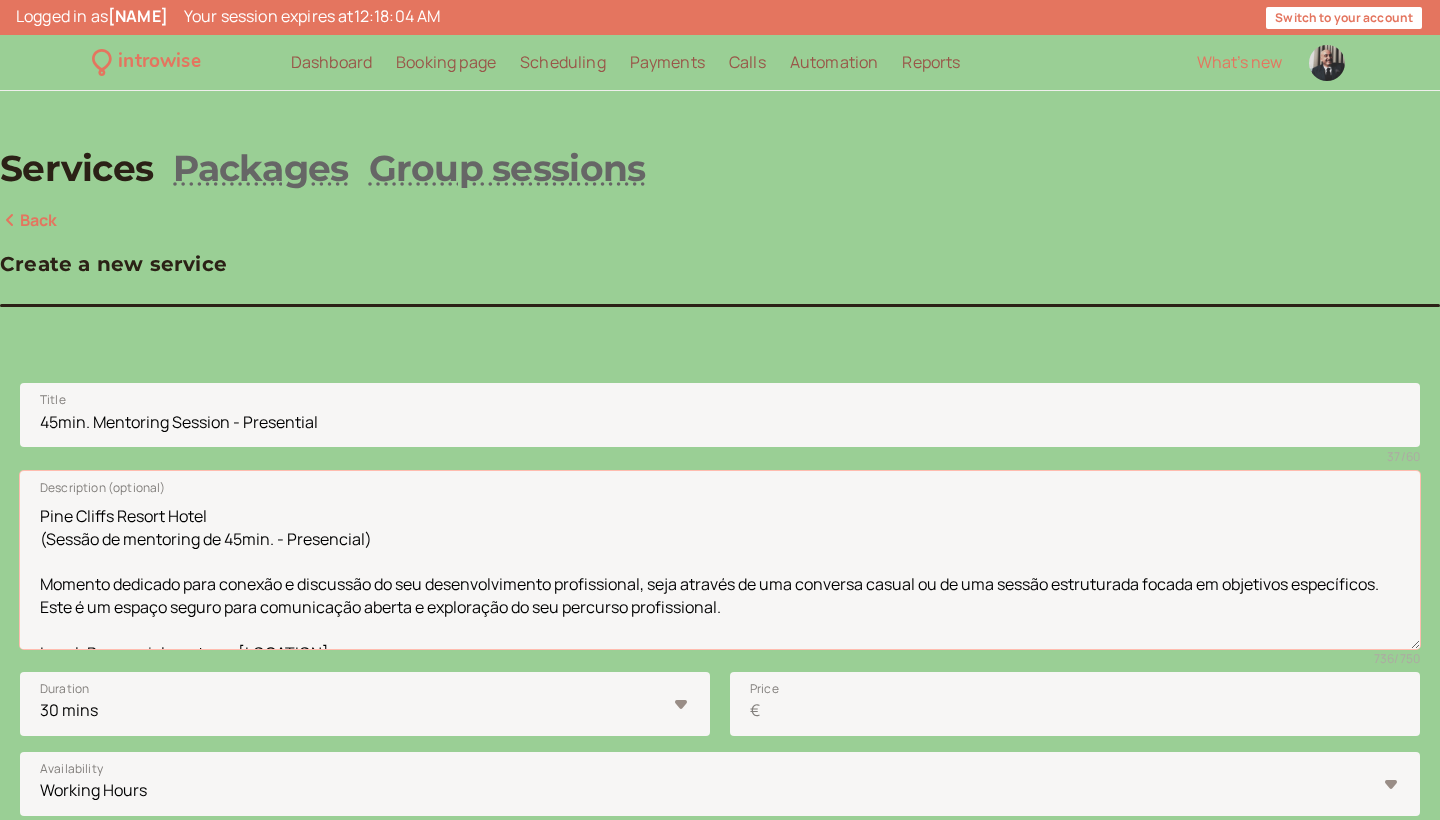 drag, startPoint x: 371, startPoint y: 519, endPoint x: 163, endPoint y: 515, distance: 208.03845 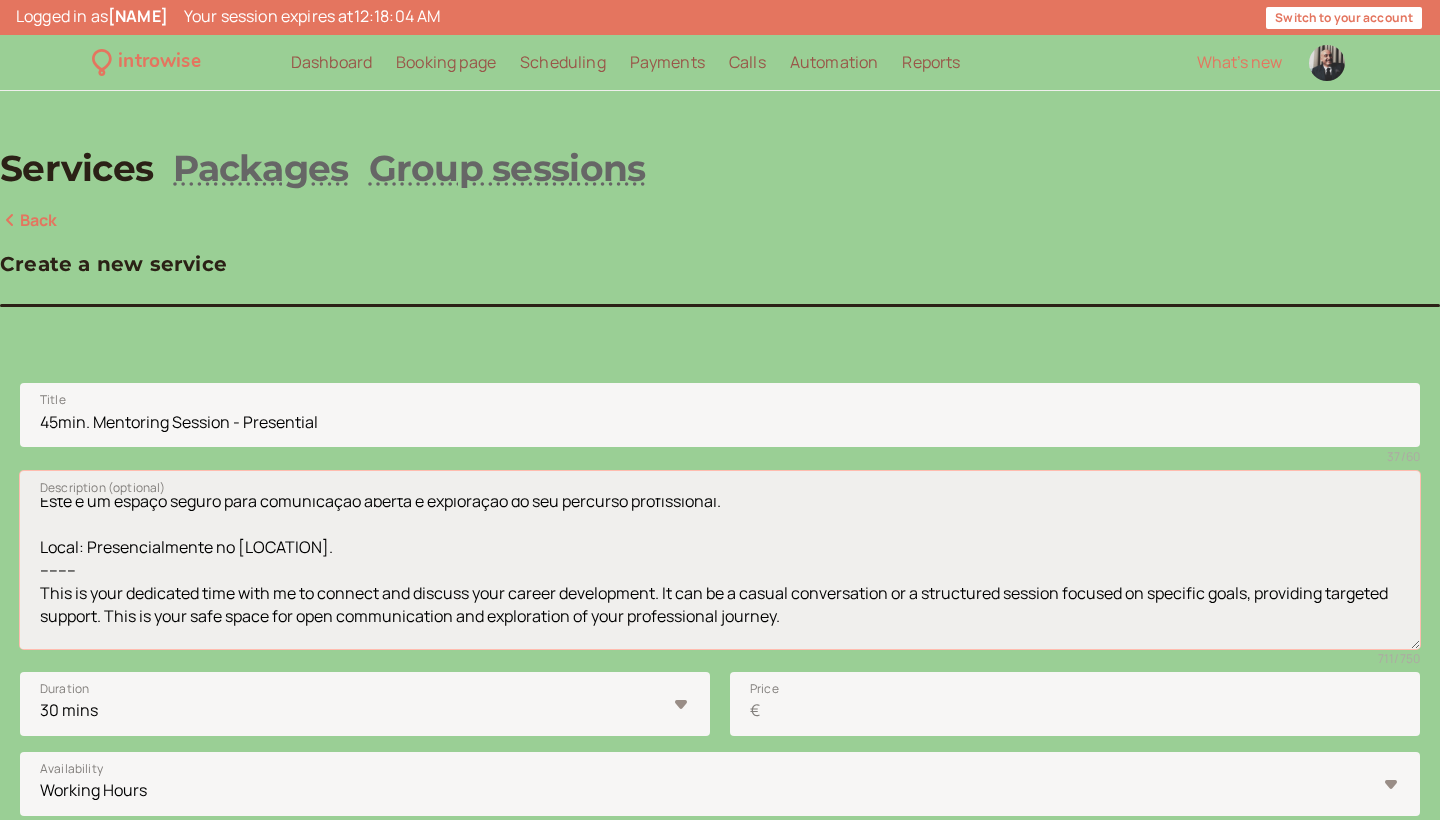 scroll, scrollTop: 112, scrollLeft: 0, axis: vertical 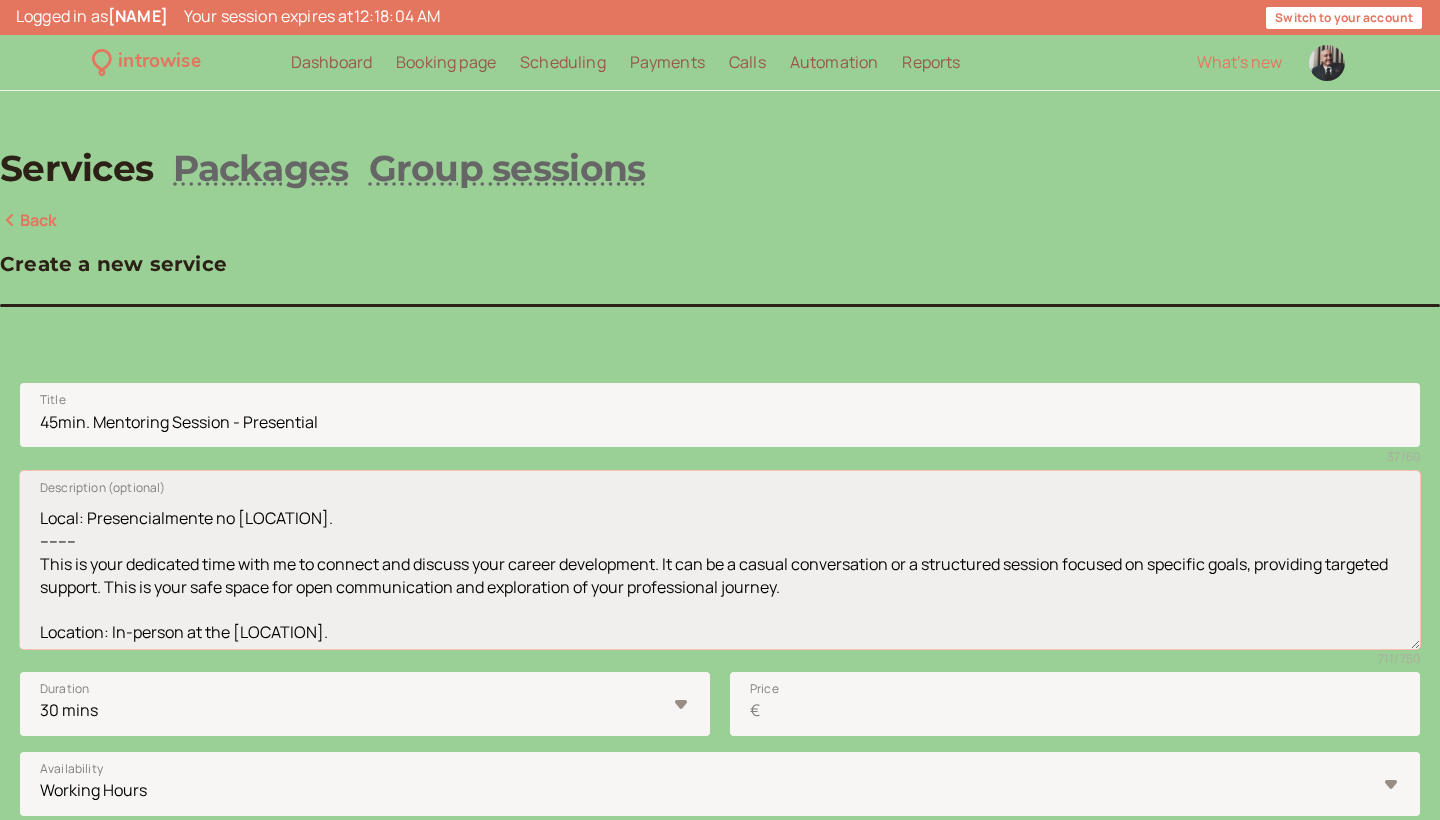 drag, startPoint x: 399, startPoint y: 556, endPoint x: 555, endPoint y: 558, distance: 156.01282 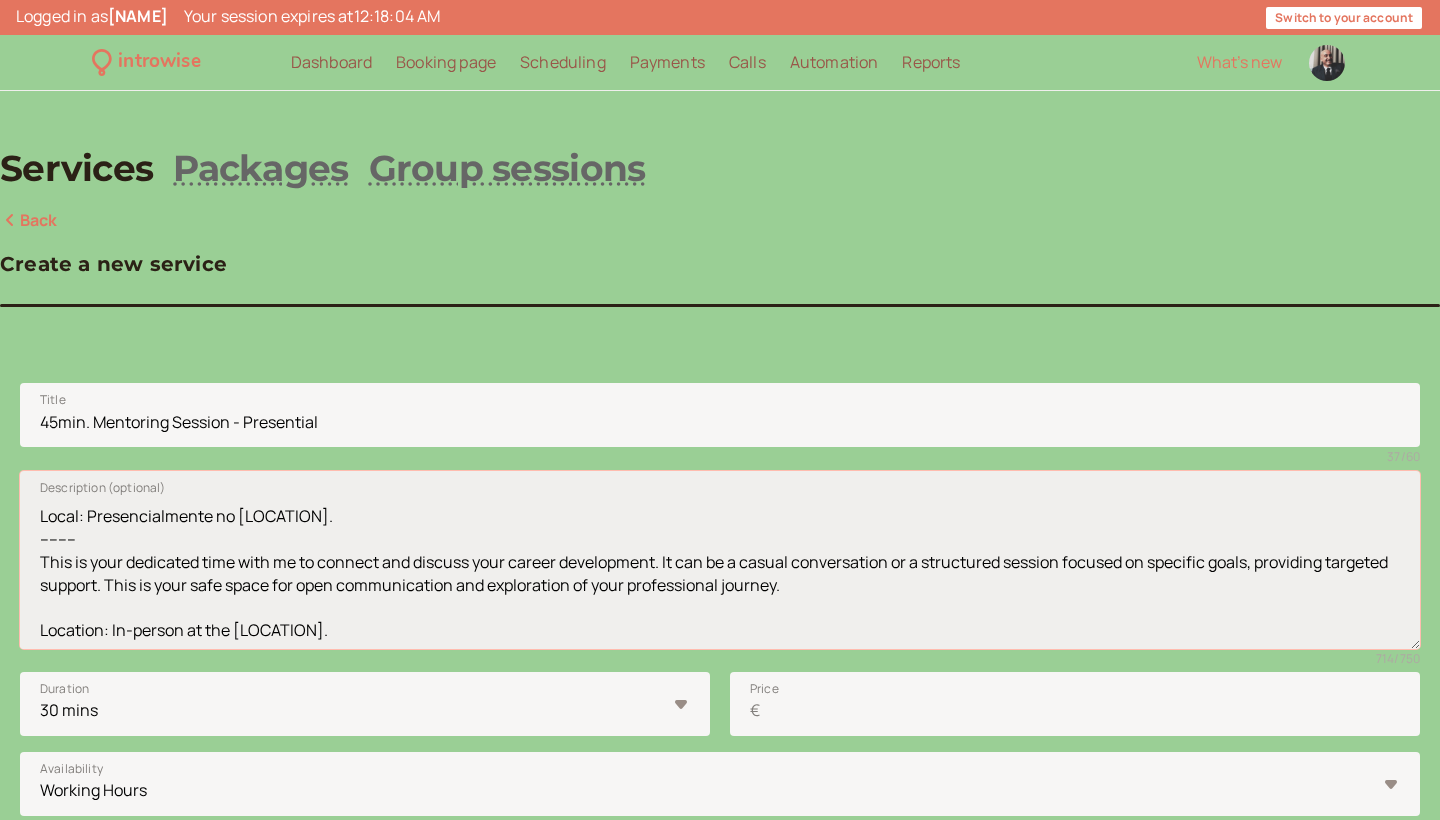 scroll, scrollTop: 193, scrollLeft: 0, axis: vertical 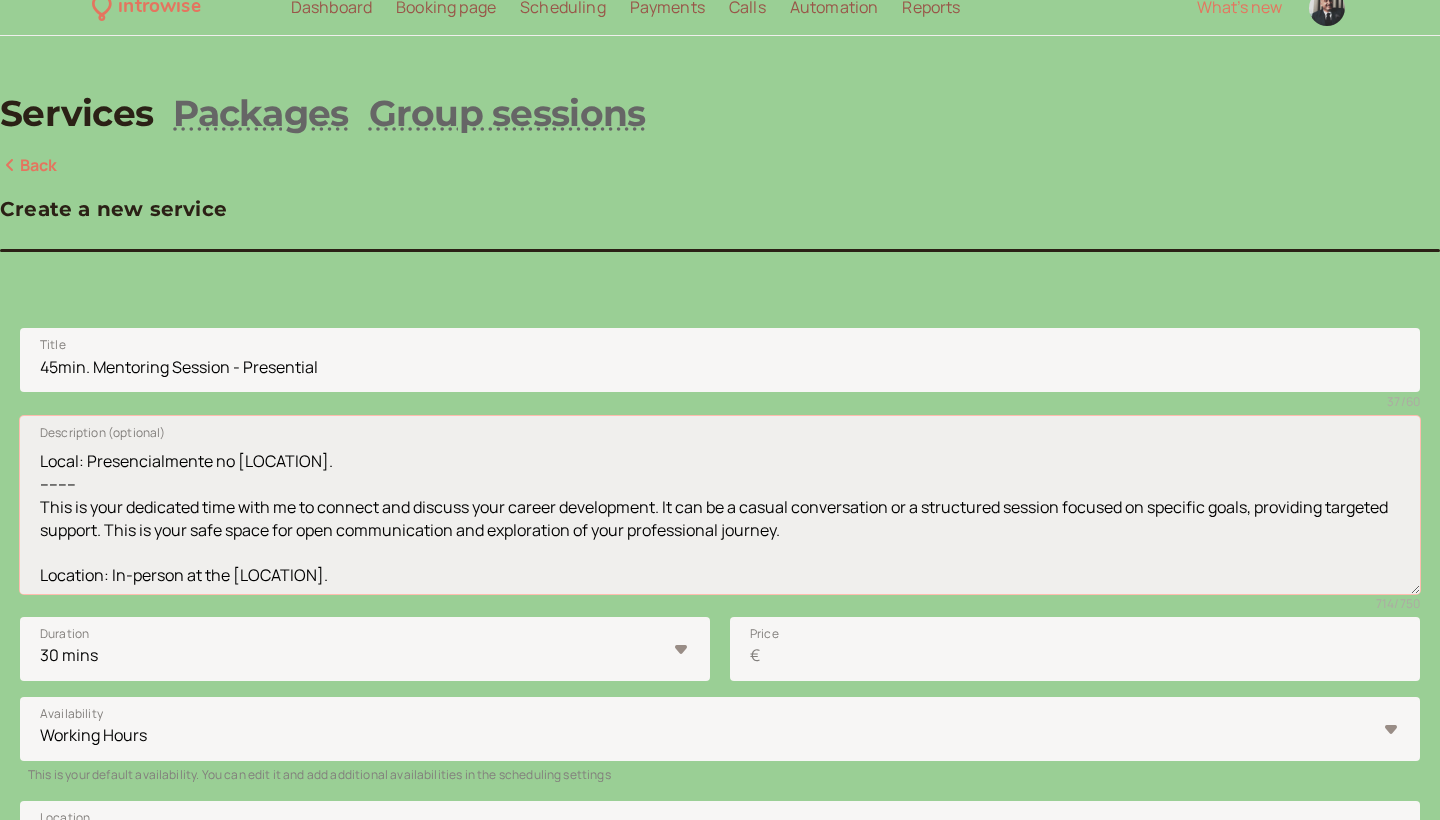 drag, startPoint x: 395, startPoint y: 578, endPoint x: 556, endPoint y: 581, distance: 161.02795 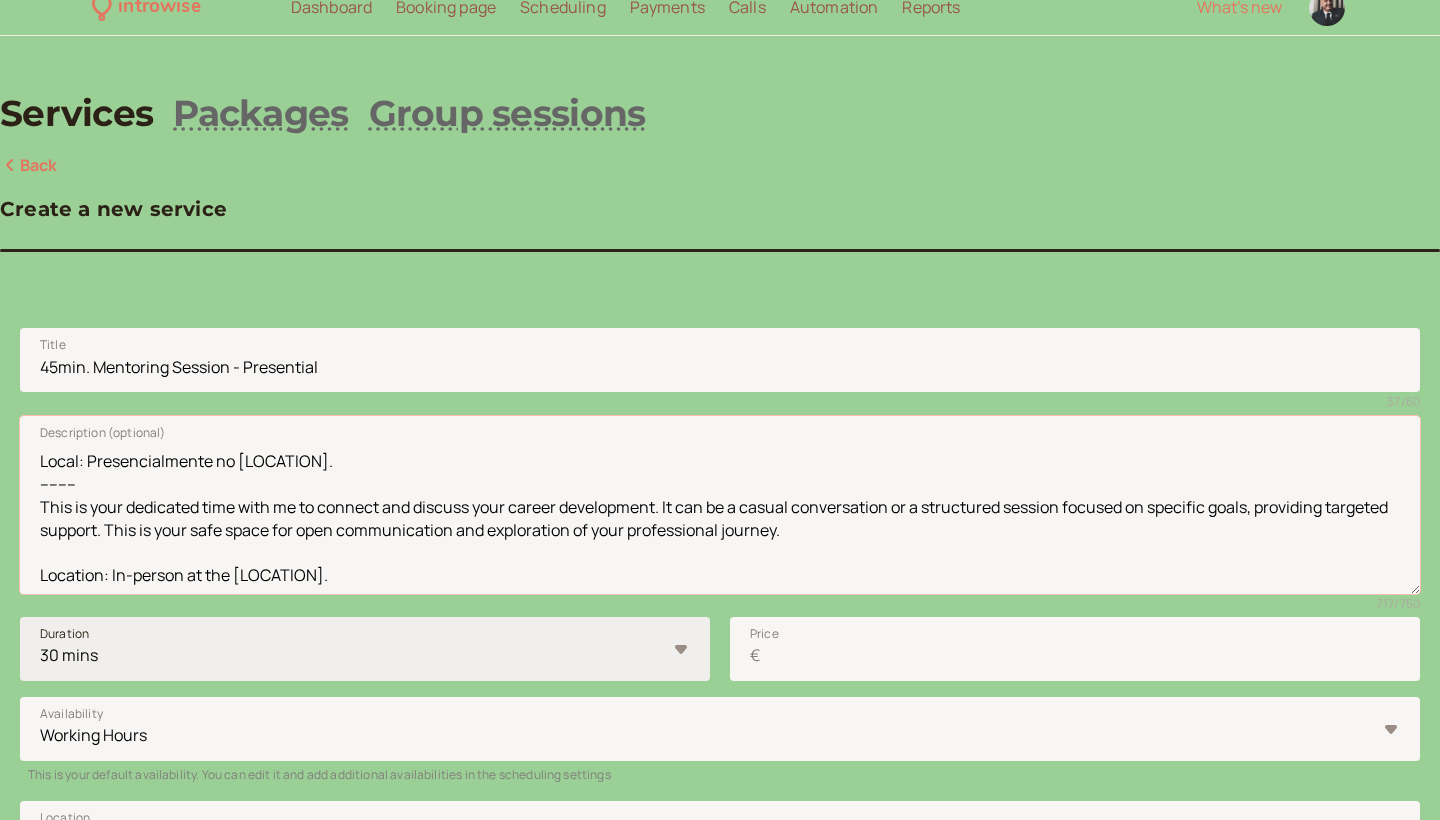 type on "(Sessão de mentoring de 45min. - Presencial)
Momento dedicado para conexão e discussão do seu desenvolvimento profissional, seja através de uma conversa casual ou de uma sessão estruturada focada em objetivos específicos. Este é um espaço seguro para comunicação aberta e exploração do seu percurso profissional.
Local: Presencialmente no Pine Cliffs Resort Hotel.
--------
This is your dedicated time with me to connect and discuss your career development. It can be a casual conversation or a structured session focused on specific goals, providing targeted support. This is your safe space for open communication and exploration of your professional journey.
Location: In-person at the Pine Cliffs Resort Hotel." 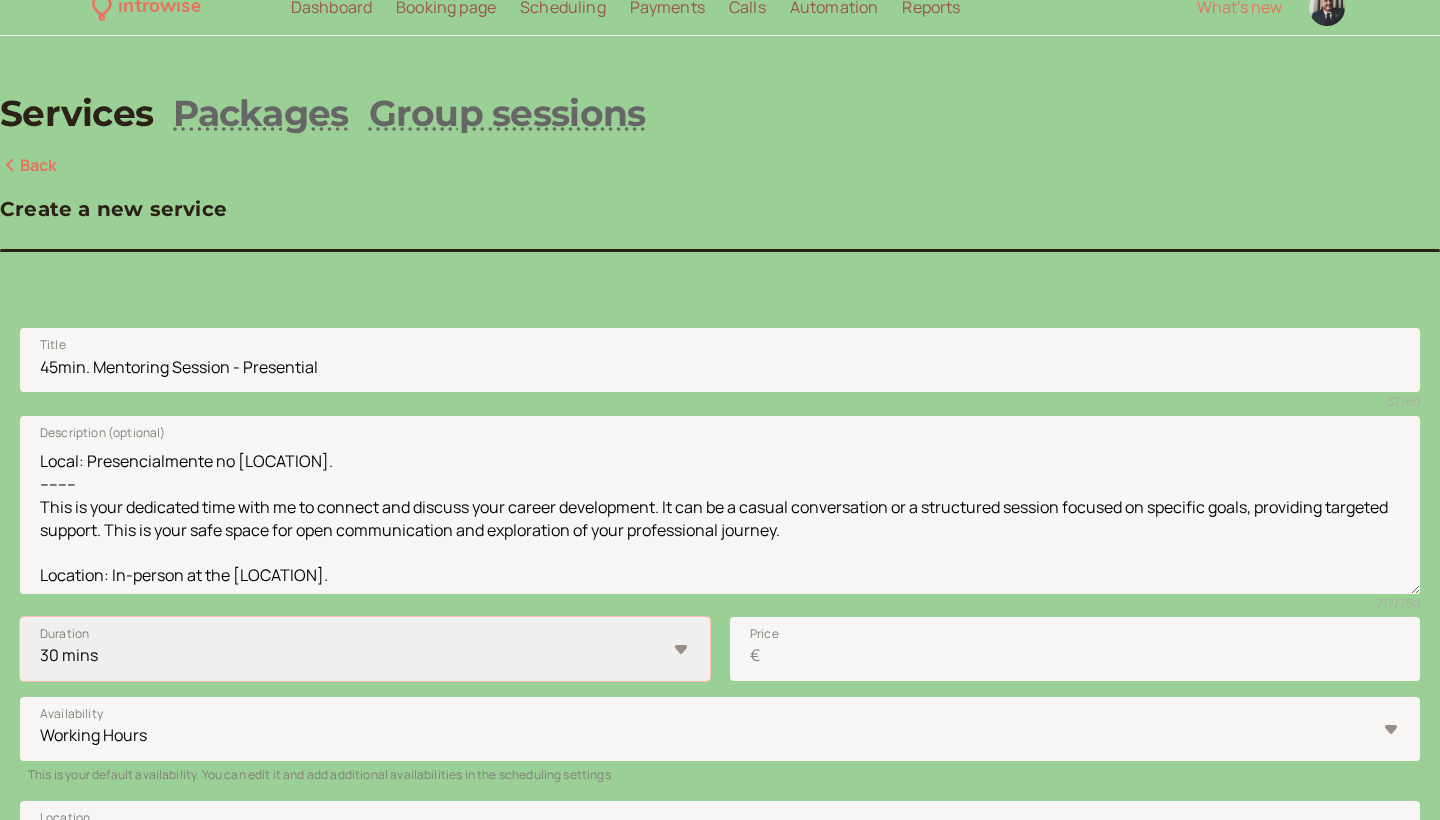 select on "45" 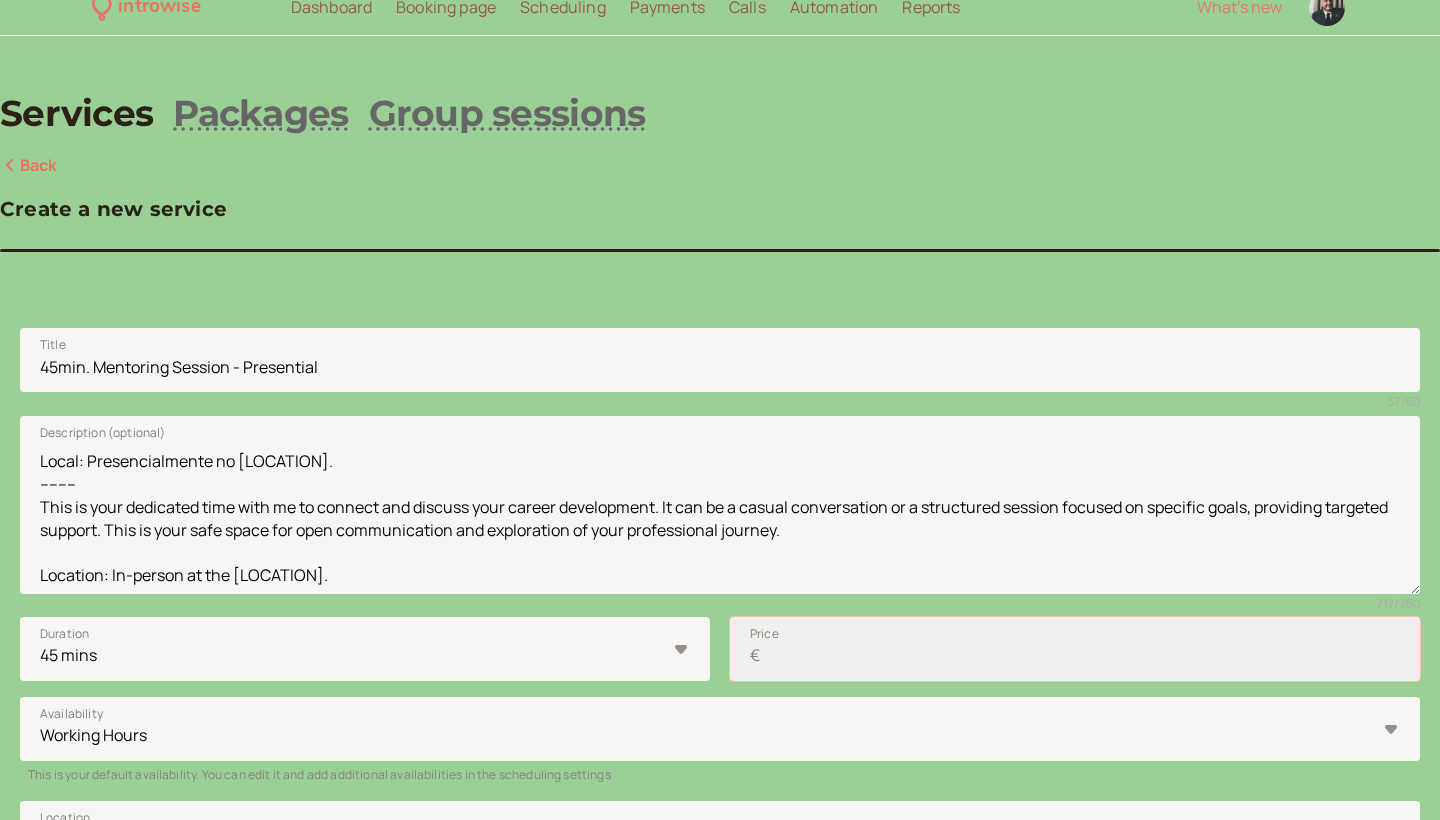 click on "Price €" at bounding box center [1075, 649] 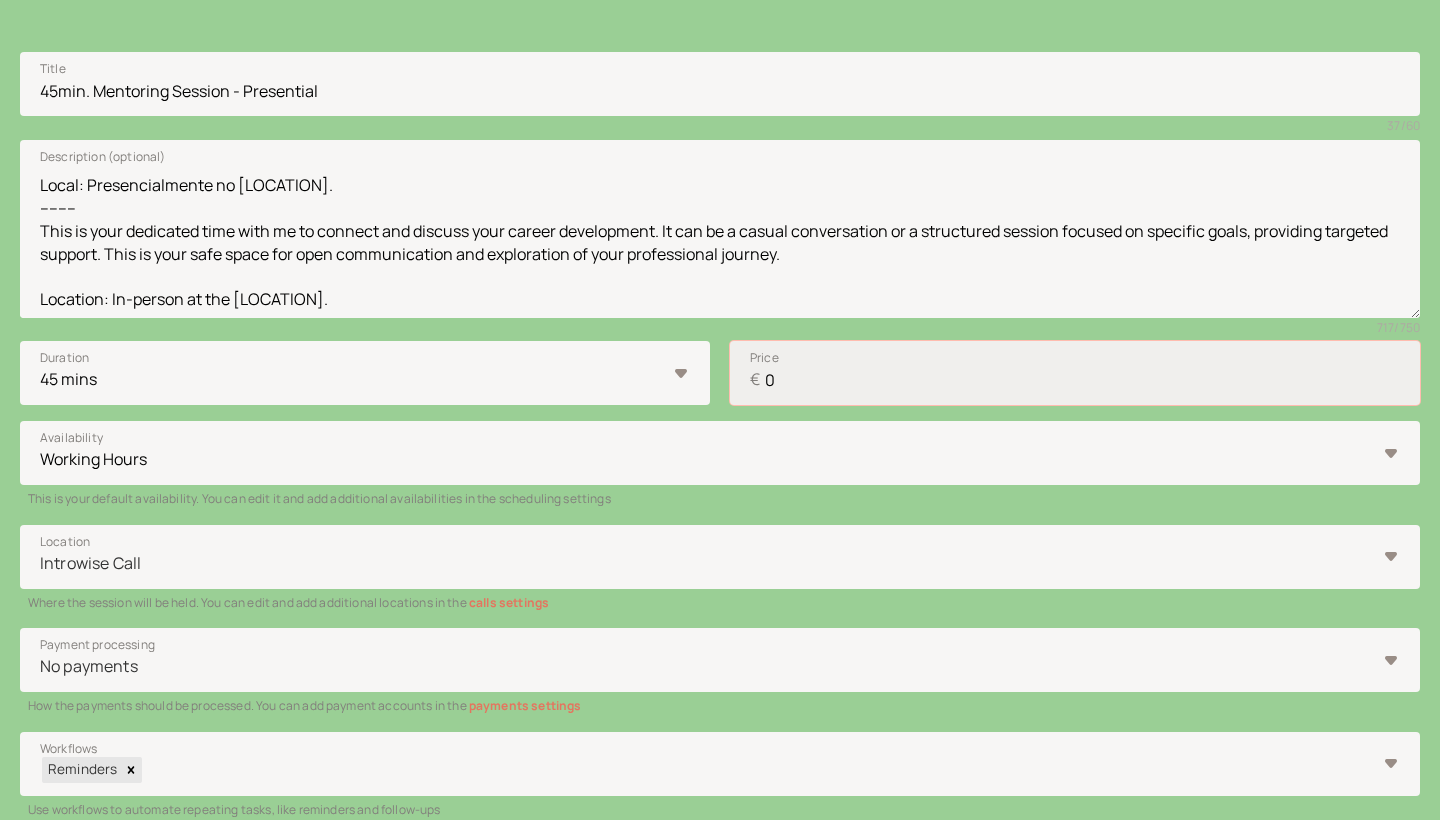 scroll, scrollTop: 388, scrollLeft: 0, axis: vertical 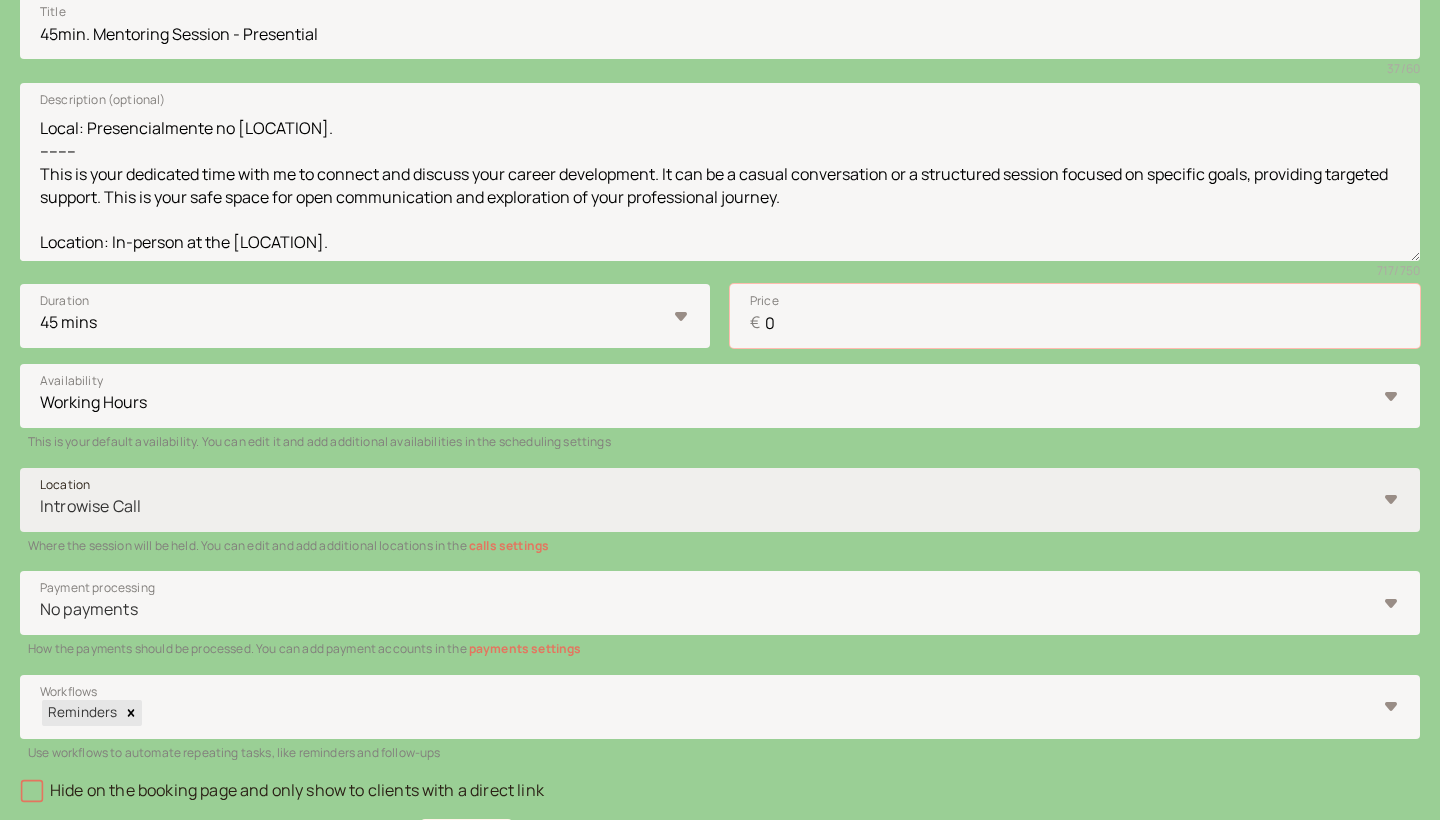type on "0" 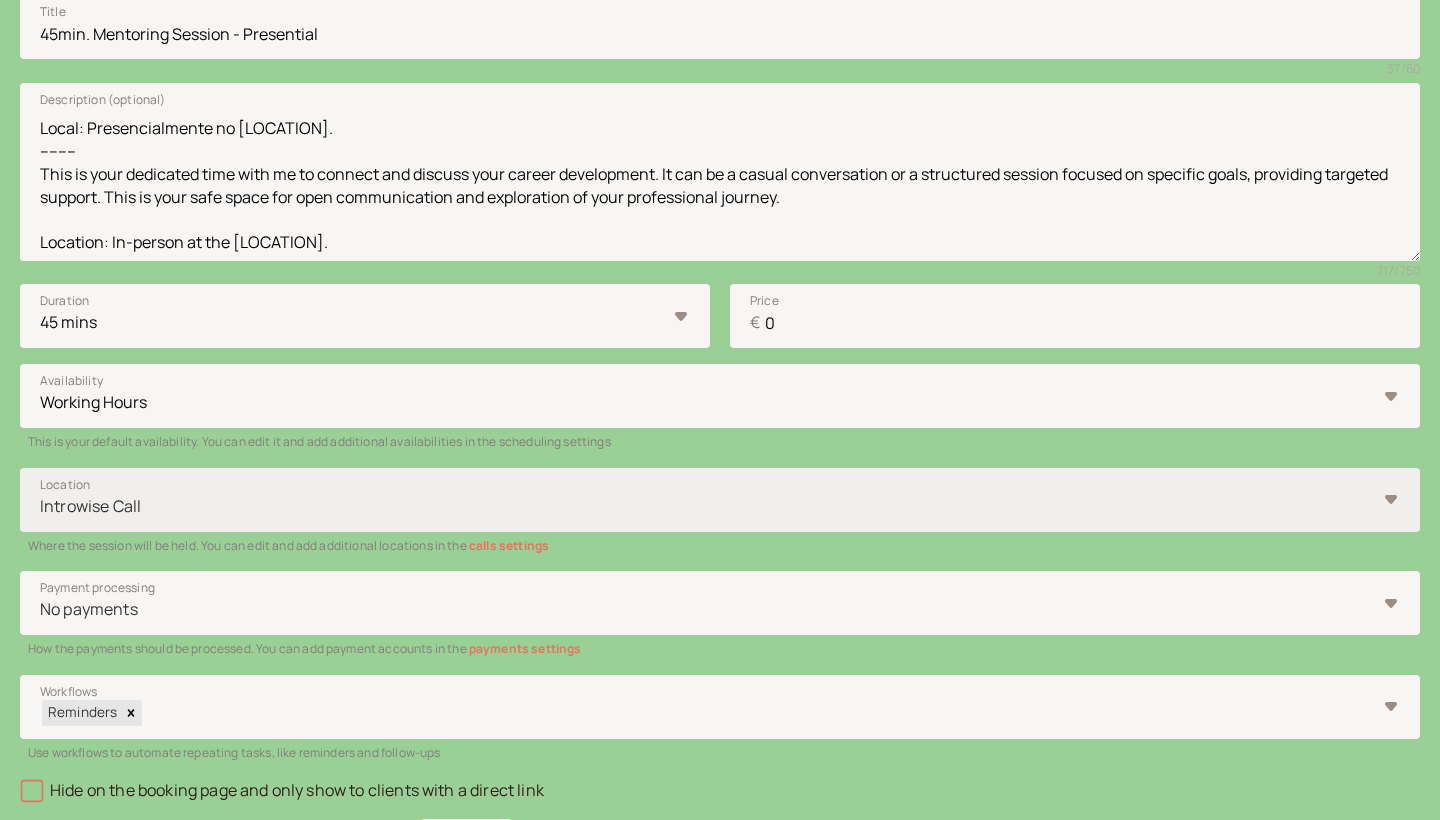 click at bounding box center (707, 506) 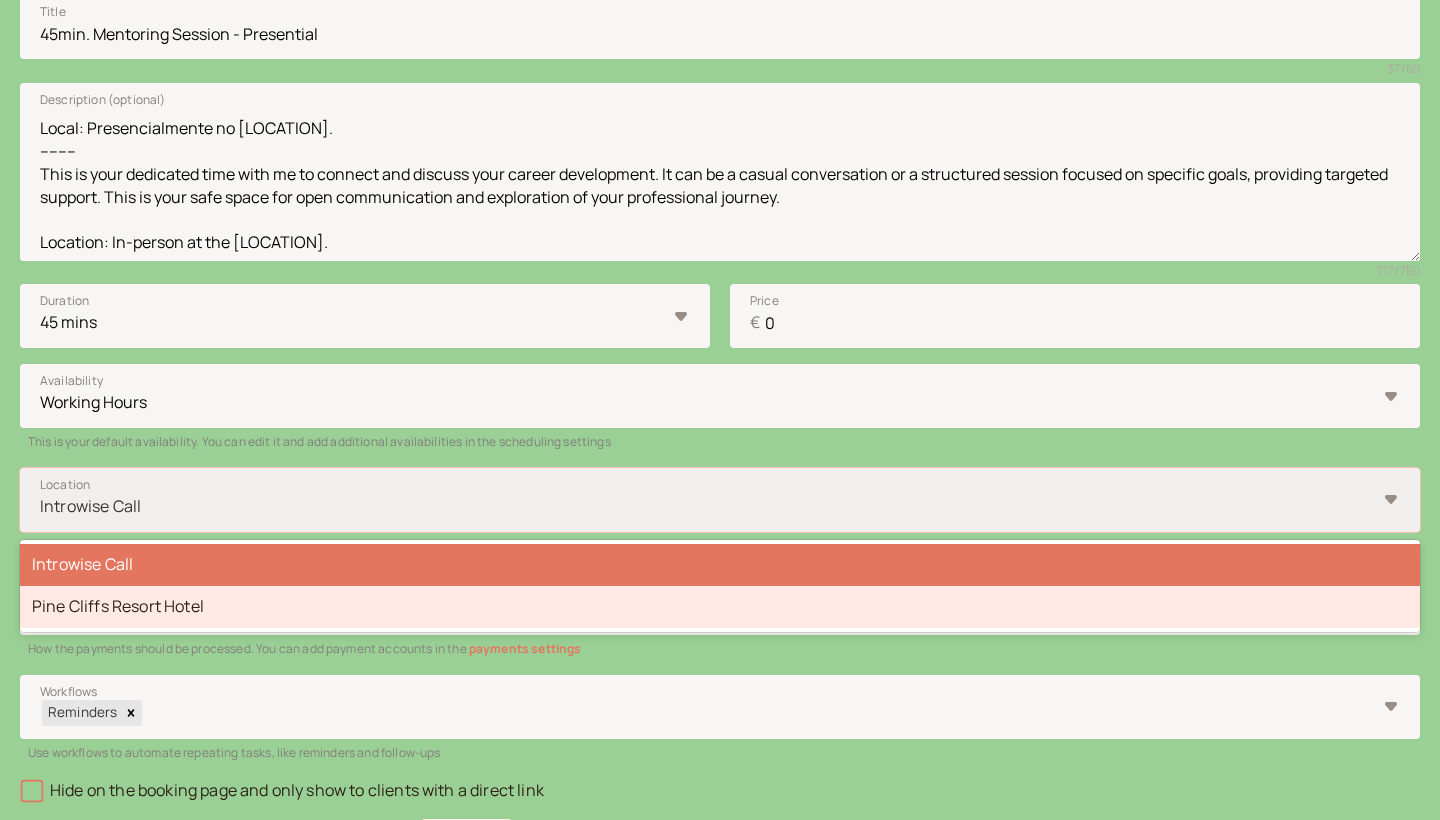click on "Pine Cliffs Resort Hotel" at bounding box center (720, 607) 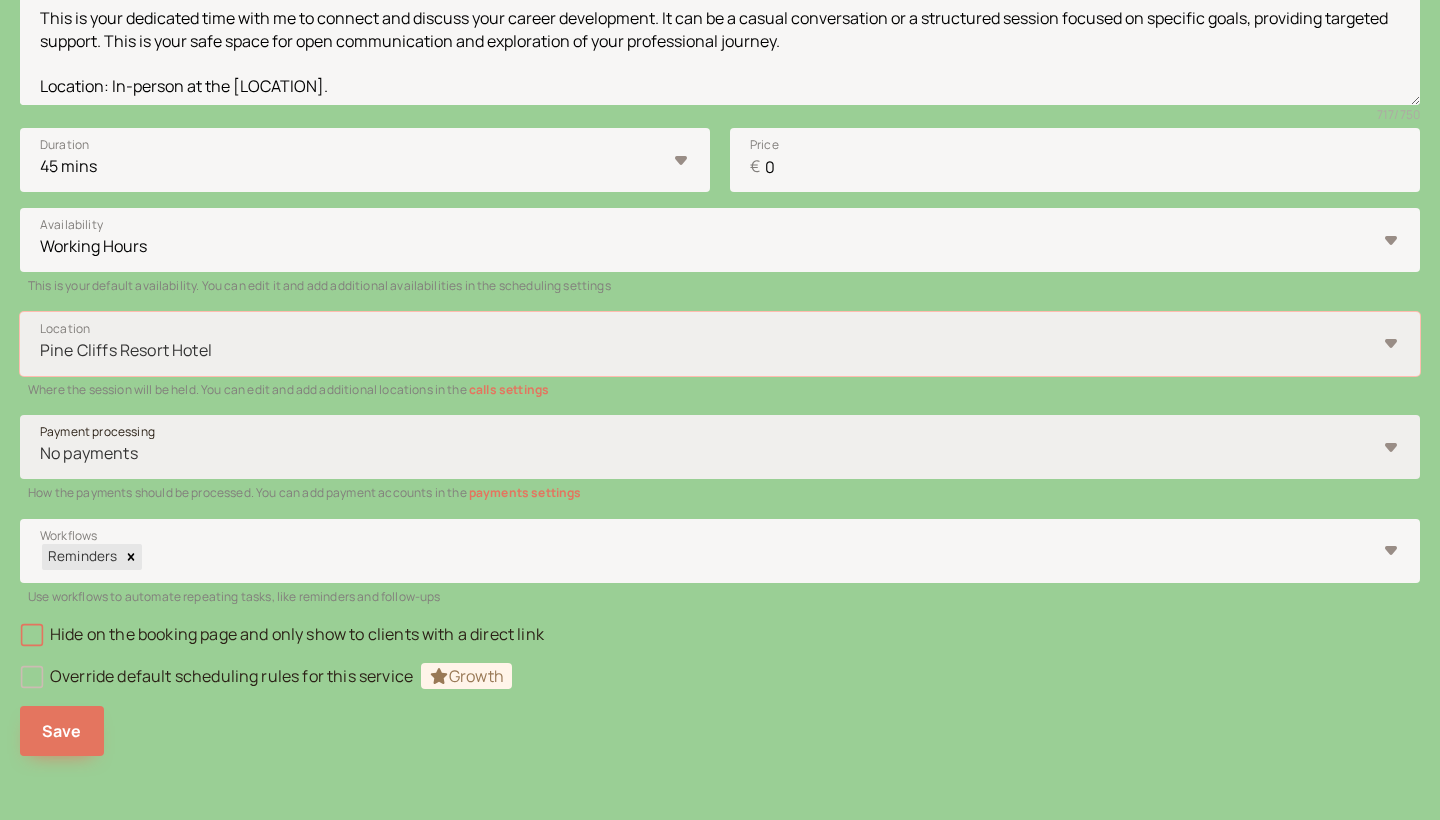 scroll, scrollTop: 551, scrollLeft: 0, axis: vertical 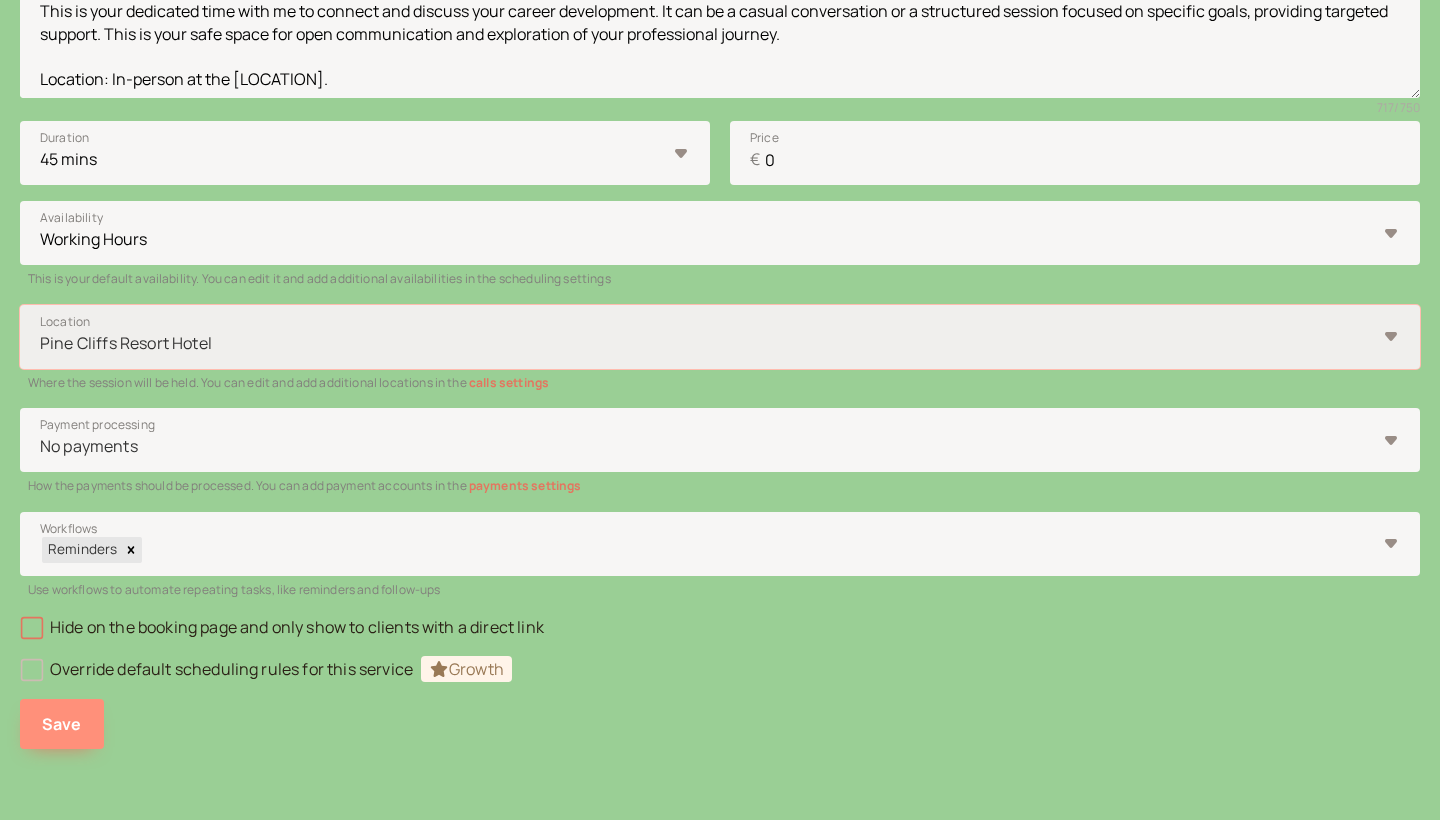 click on "Save" at bounding box center (62, 724) 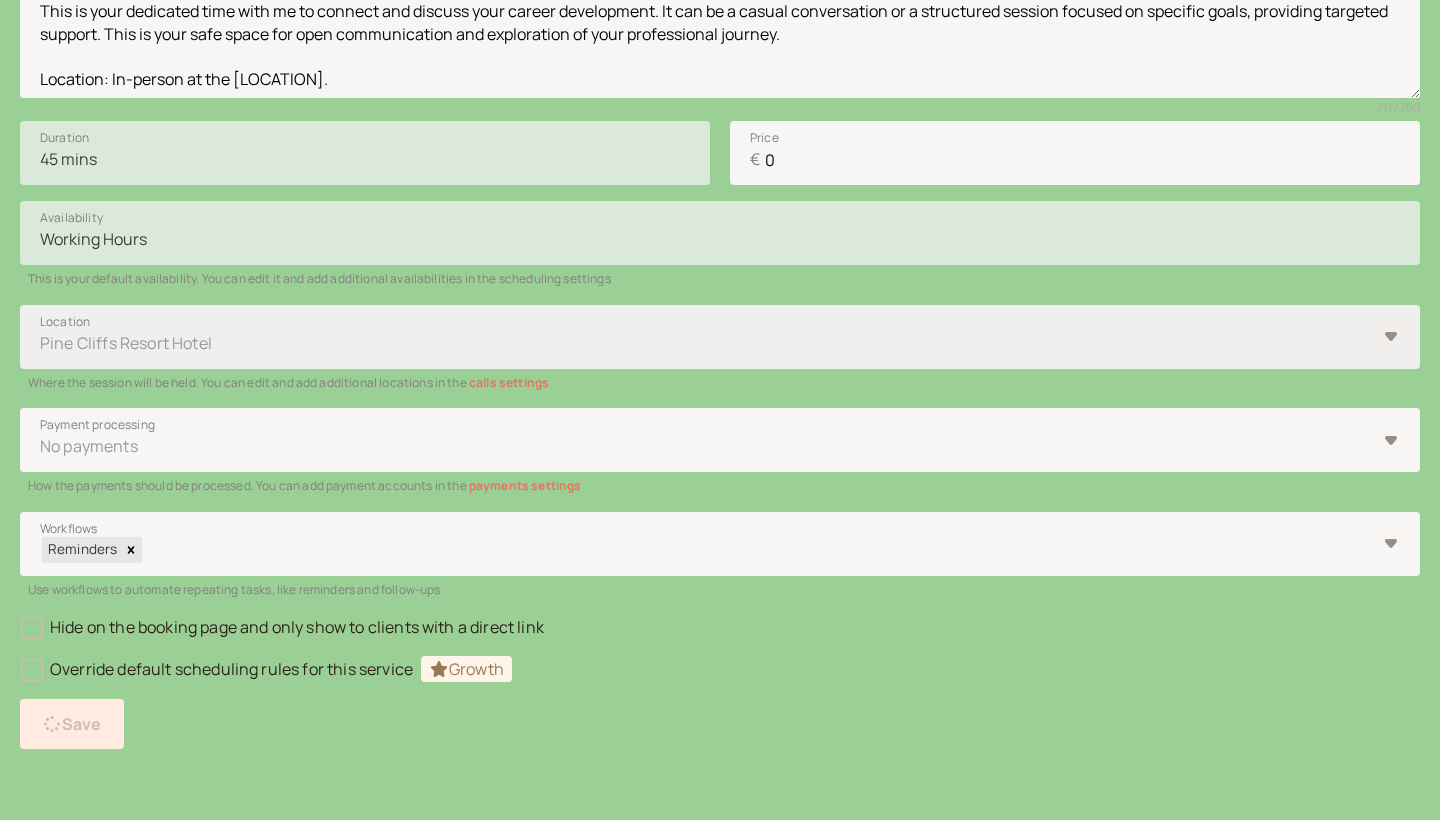 scroll, scrollTop: 35, scrollLeft: 0, axis: vertical 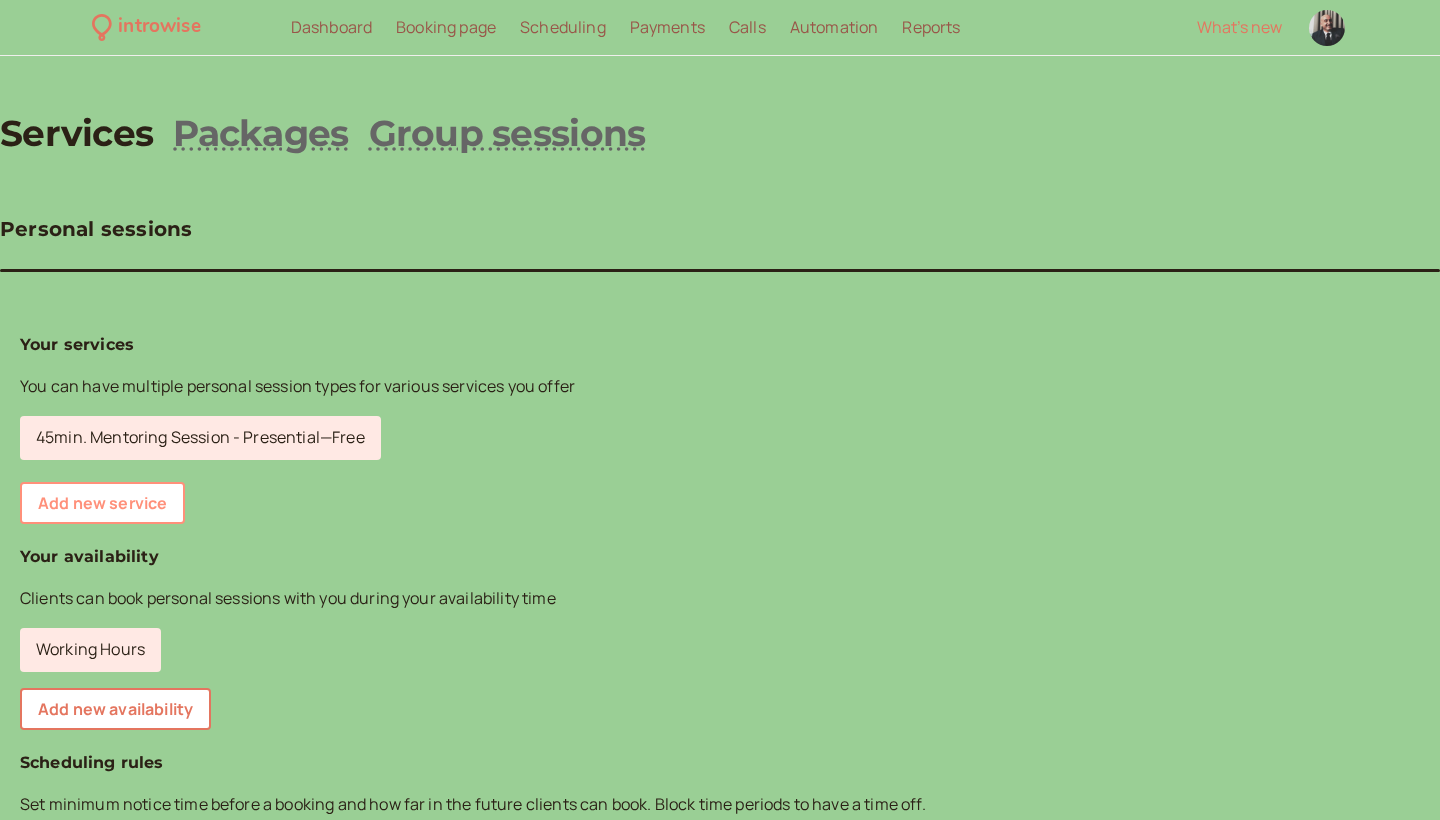 click on "Add new service" at bounding box center [102, 503] 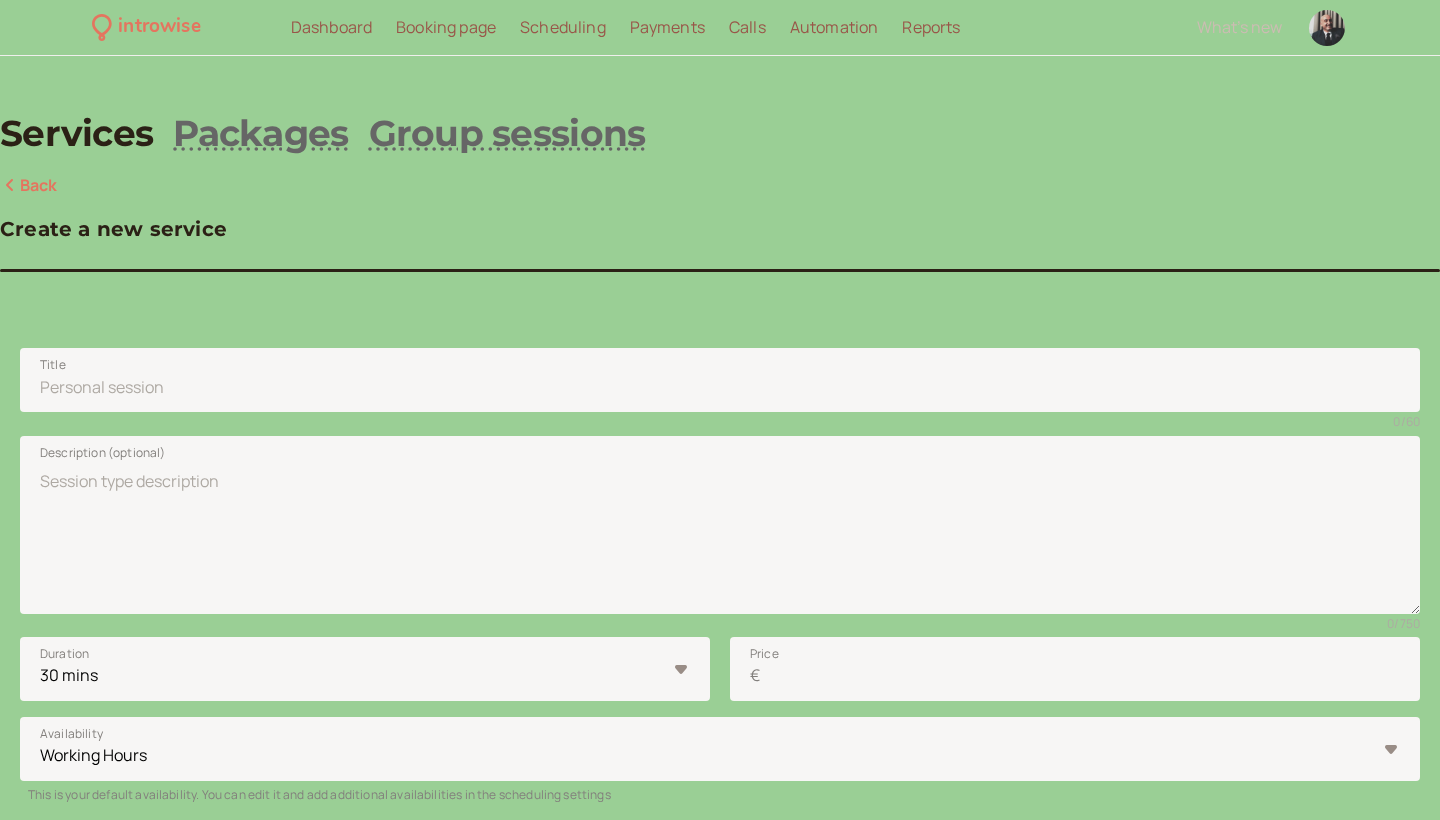 scroll, scrollTop: 0, scrollLeft: 0, axis: both 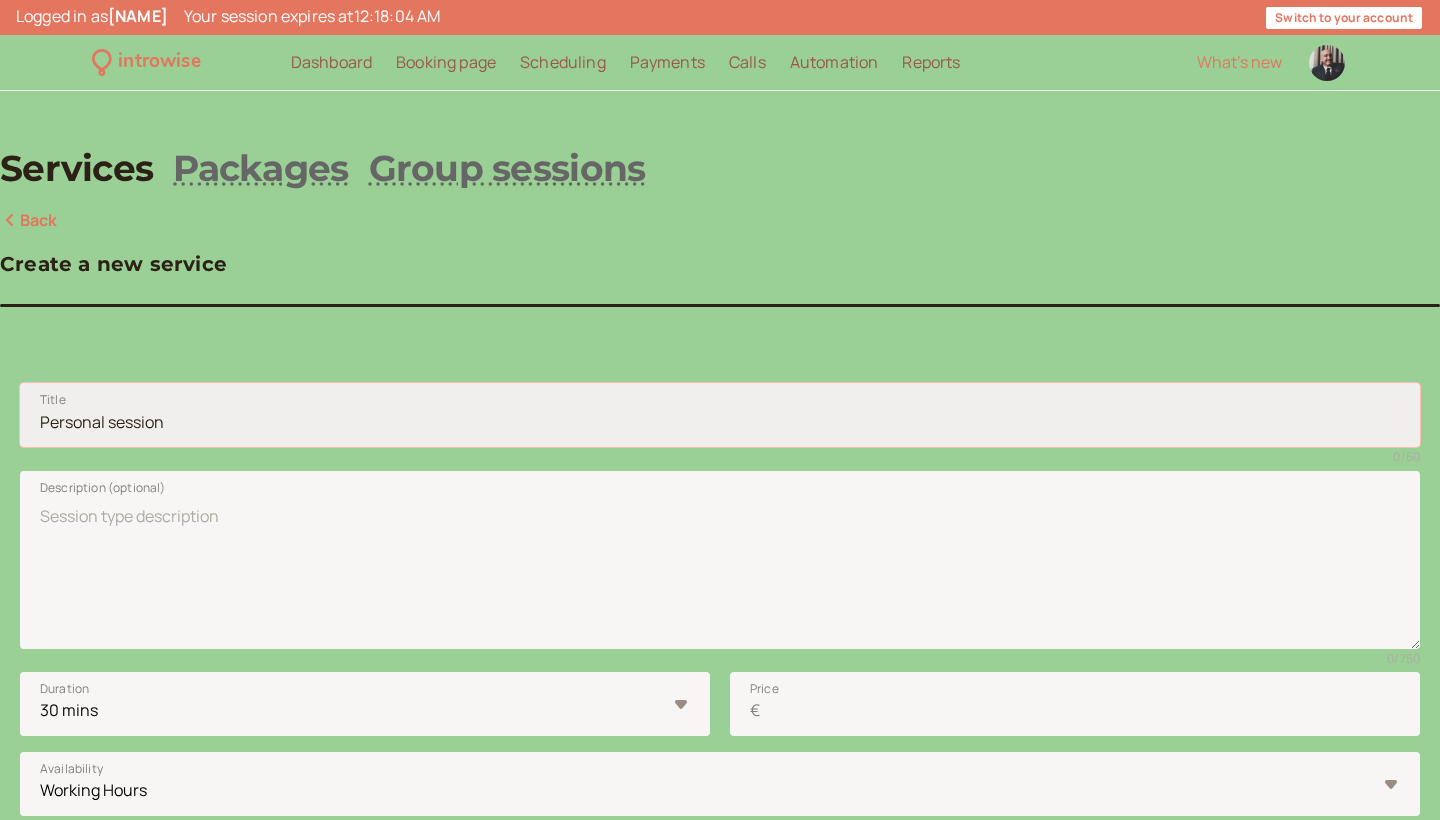 click on "Title" at bounding box center (720, 415) 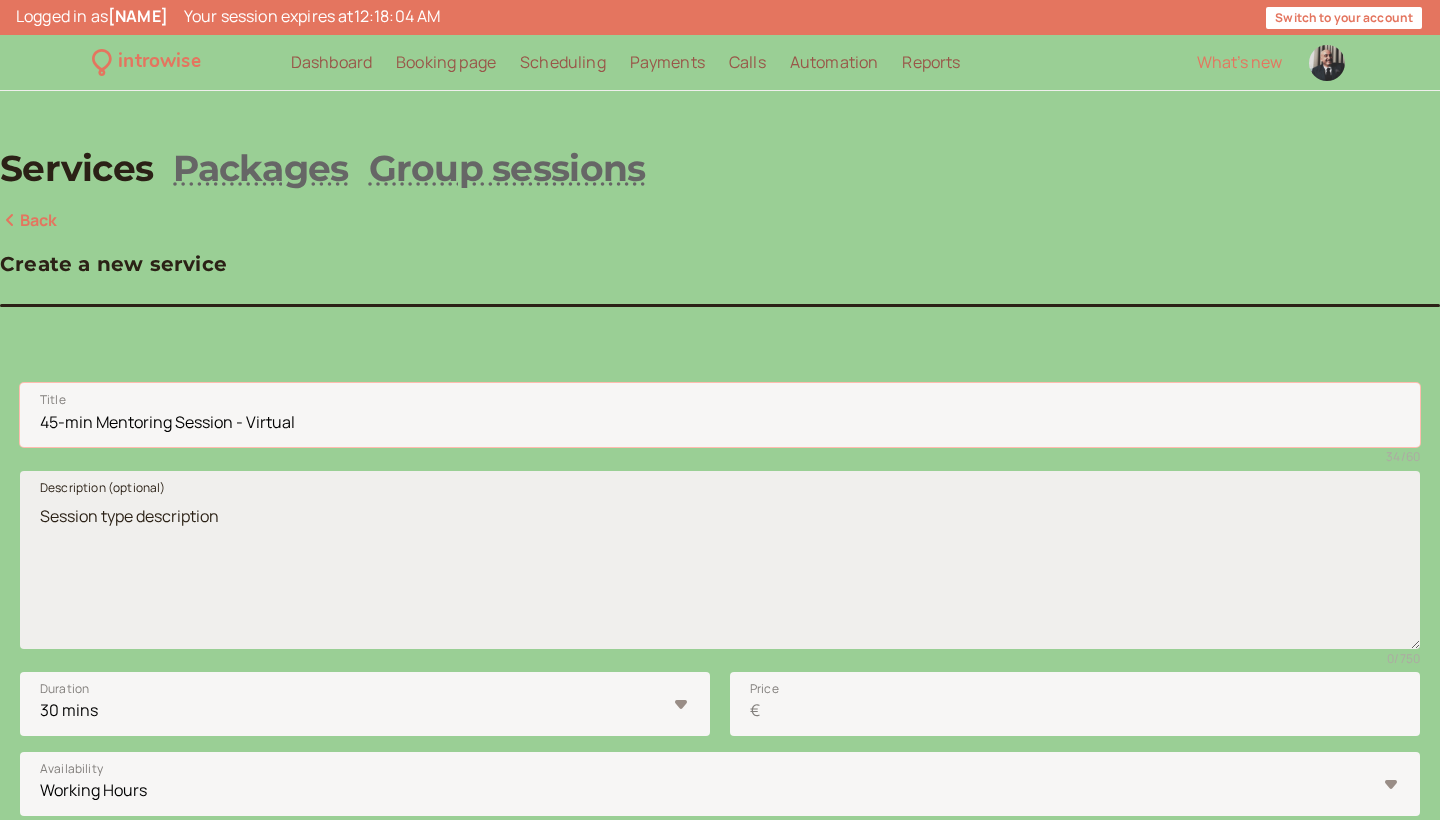 type on "45-min Mentoring Session - Virtual" 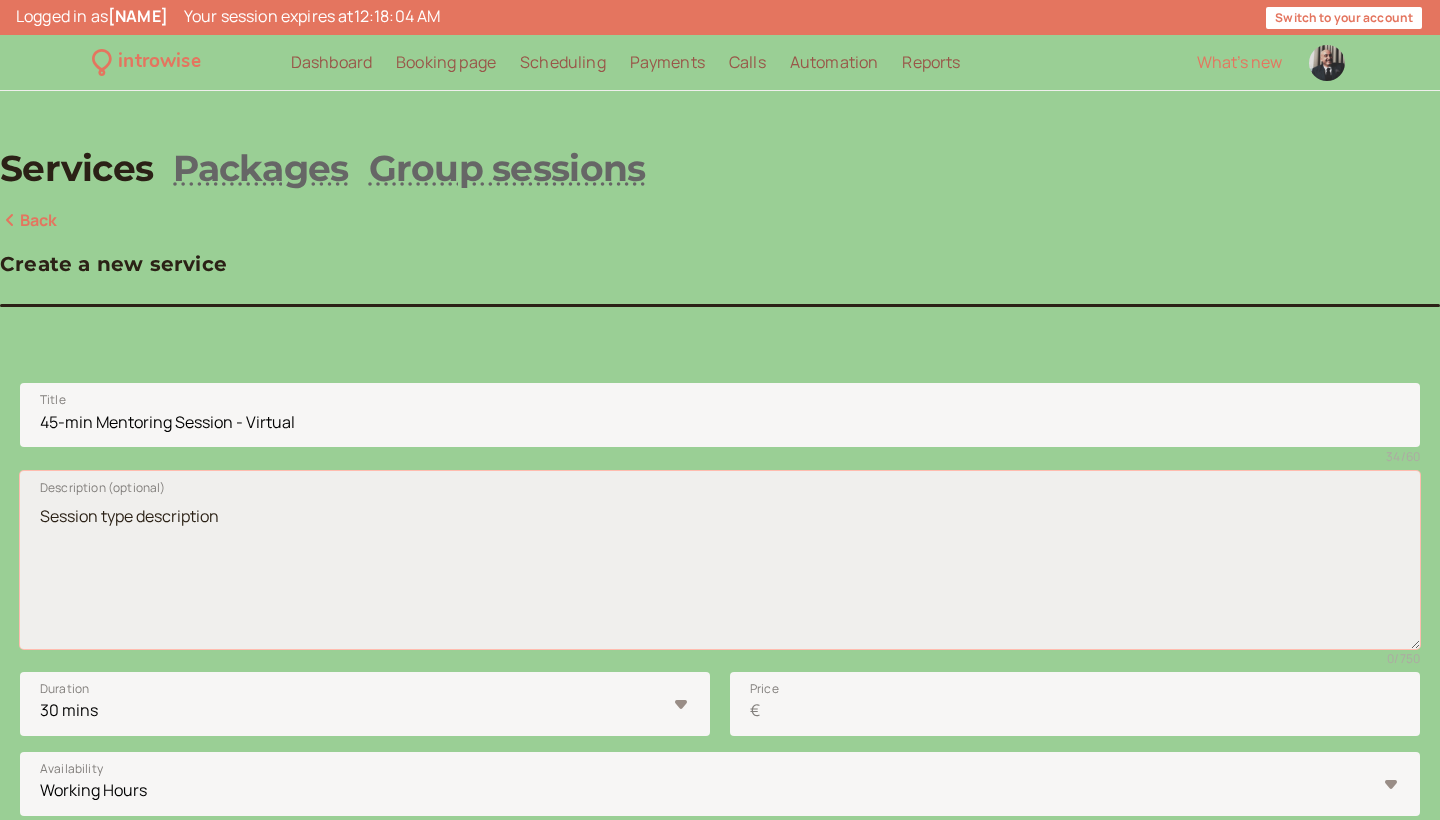 click on "Description (optional)" at bounding box center (720, 560) 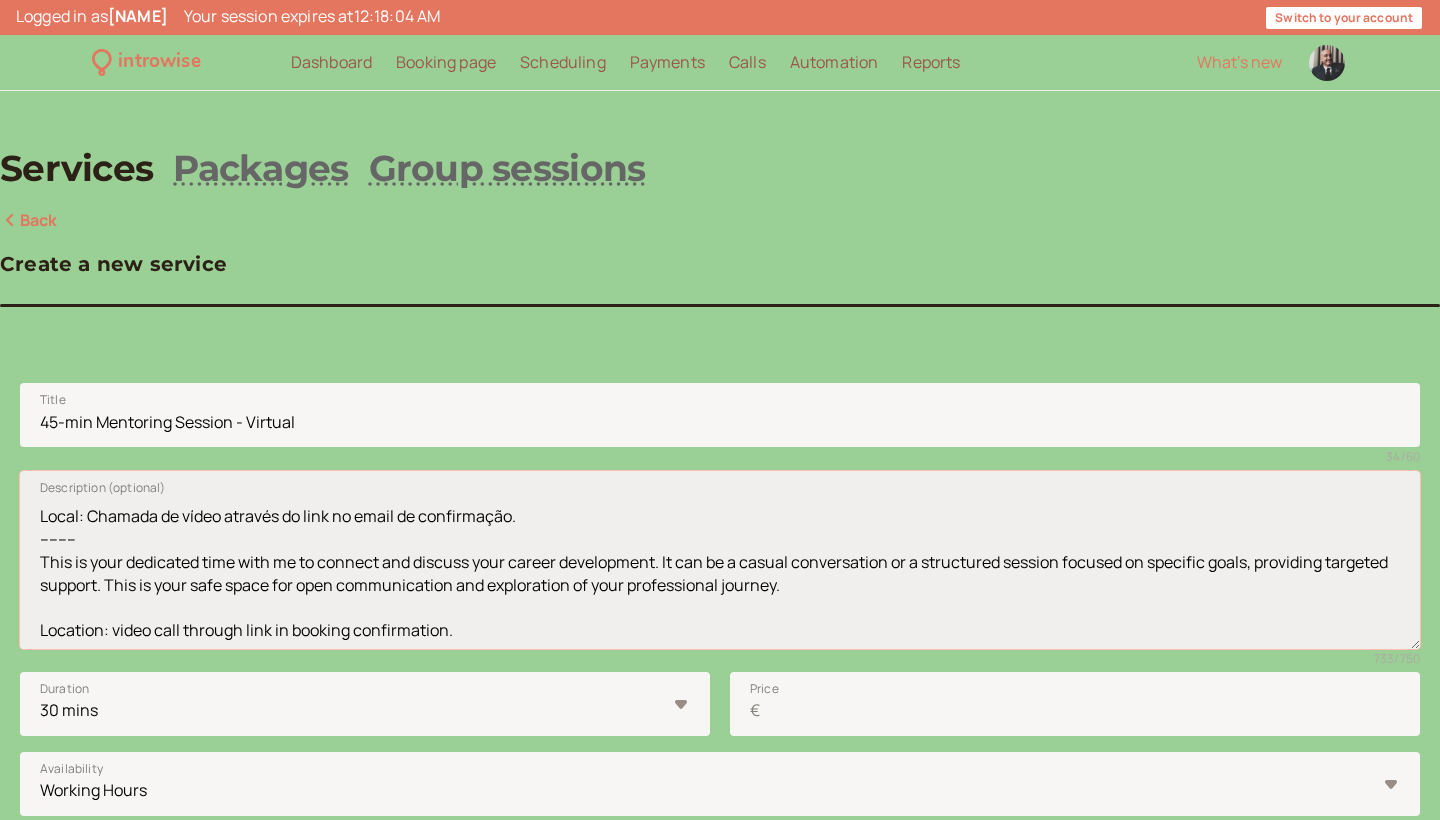 scroll, scrollTop: 193, scrollLeft: 0, axis: vertical 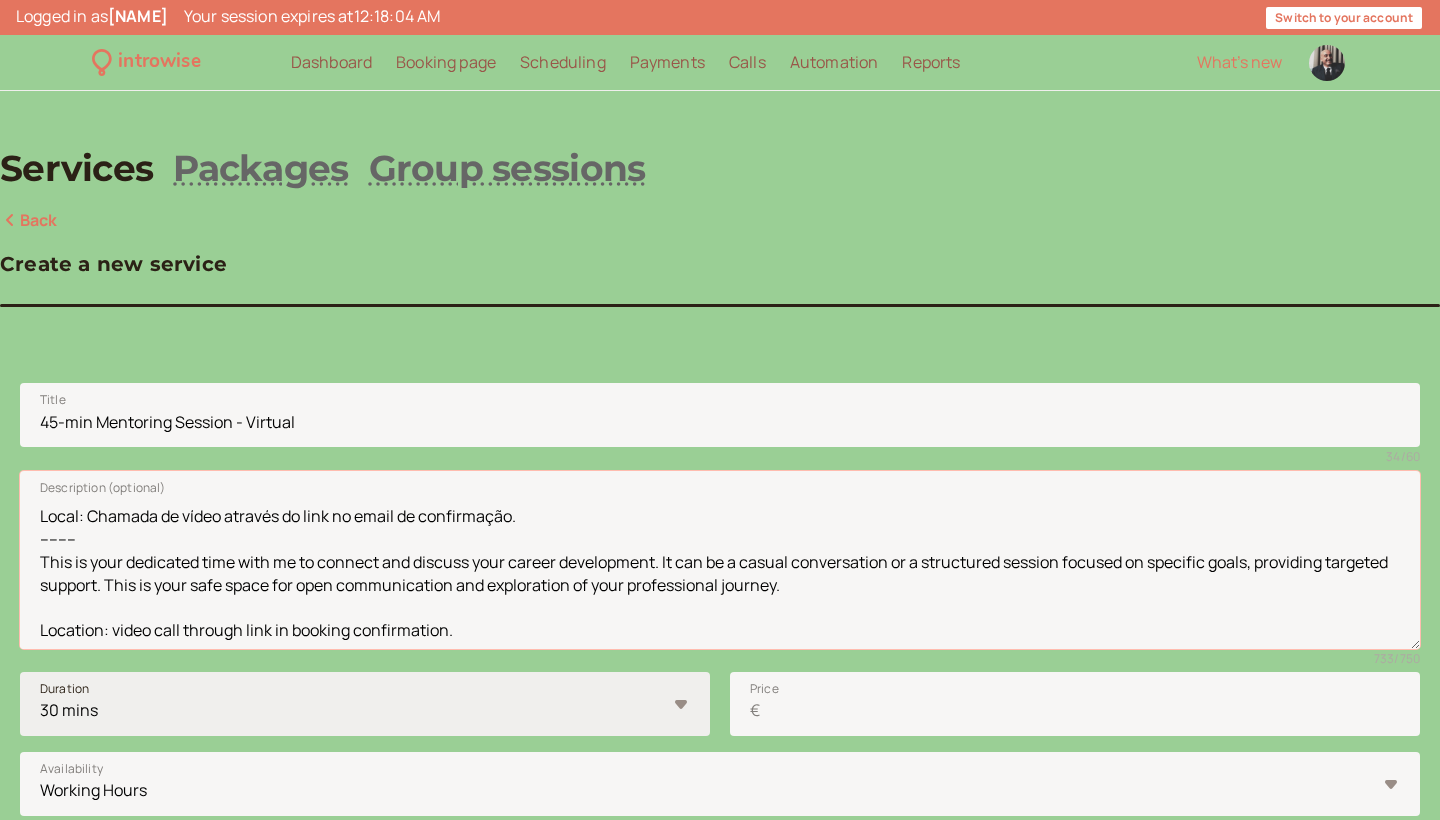 type on "(Sessão de mentoring de 45min. - Virtual)
Momento dedicado para conexão e discussão do seu desenvolvimento profissional, seja através de uma conversa casual ou de uma sessão estruturada focada em objetivos específicos. Este é um espaço seguro para comunicação aberta e exploração do seu percurso profissional.
Local: Chamada de vídeo através do link no email de confirmação.
--------
This is your dedicated time with me to connect and discuss your career development. It can be a casual conversation or a structured session focused on specific goals, providing targeted support. This is your safe space for open communication and exploration of your professional journey.
Location: video call through link in booking confirmation." 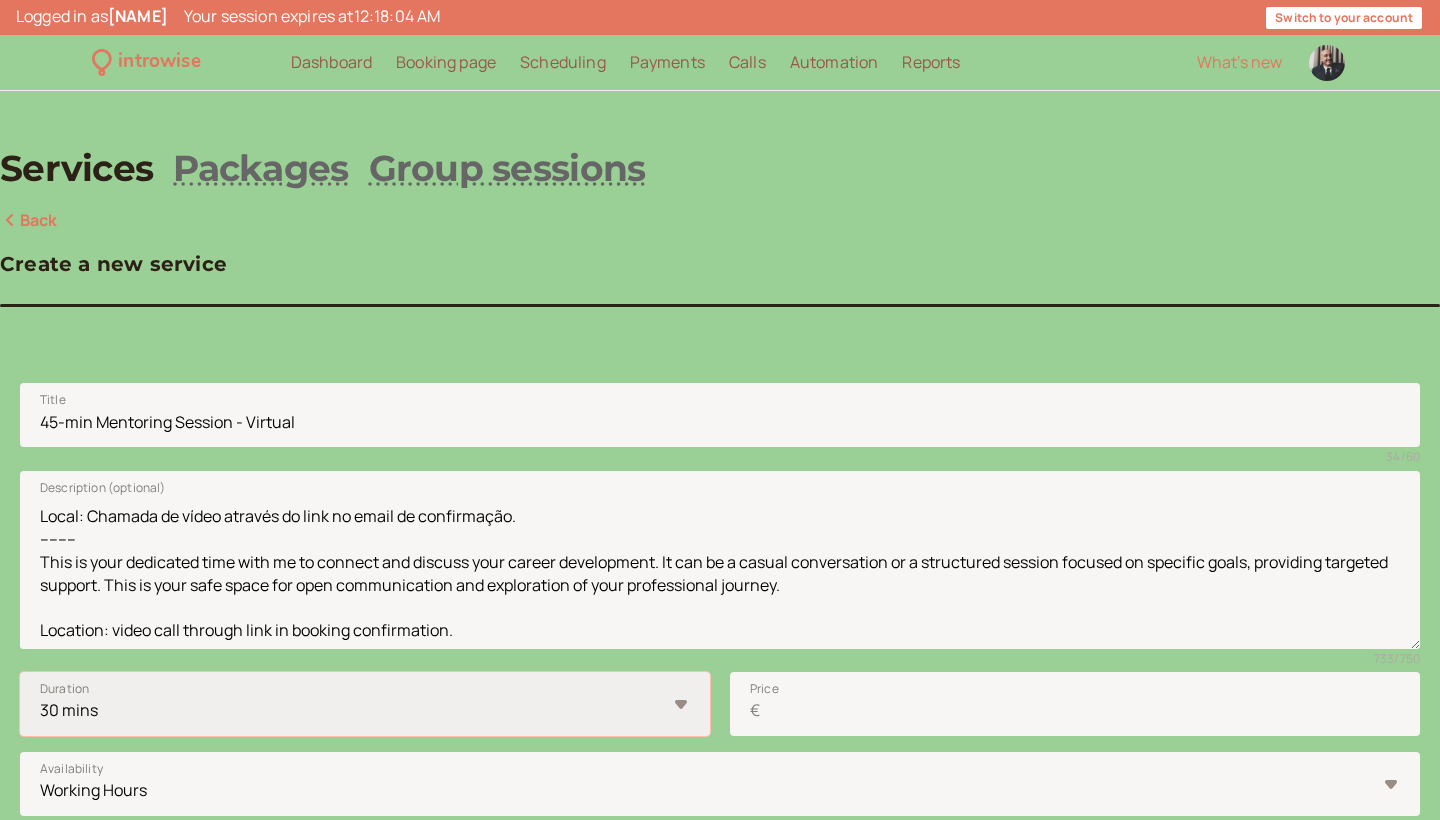 select on "45" 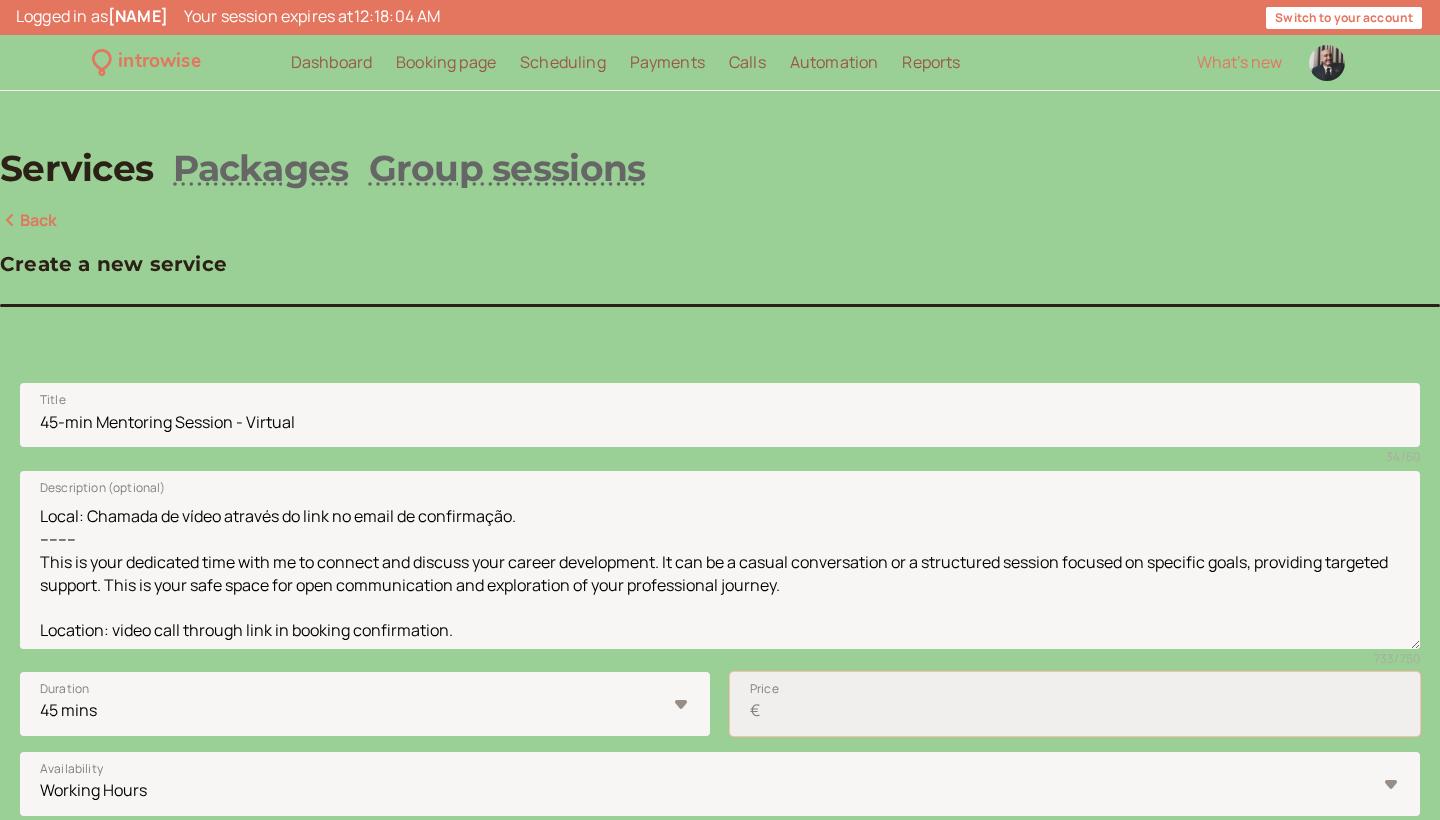 click on "Price €" at bounding box center [1075, 704] 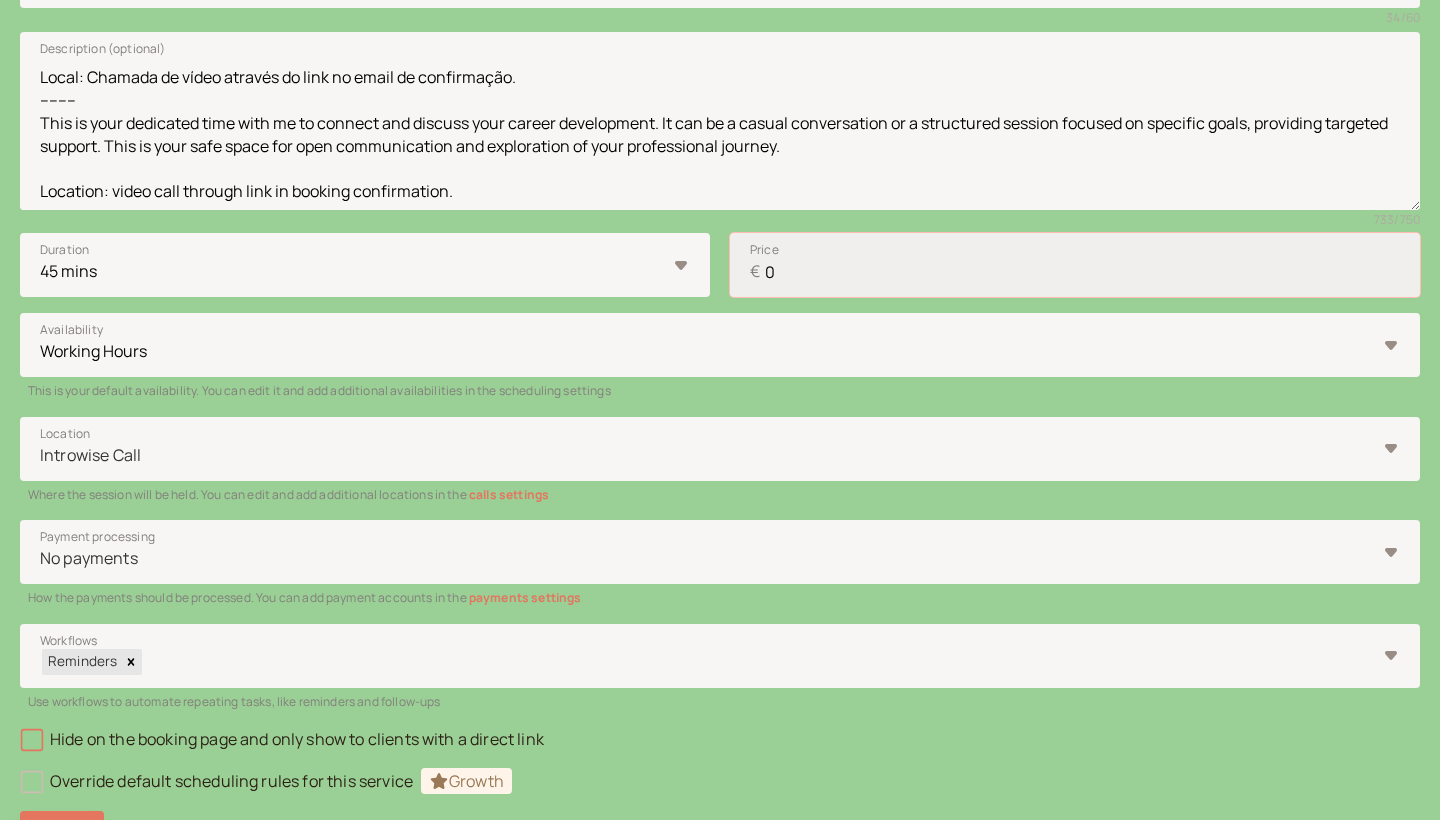 scroll, scrollTop: 512, scrollLeft: 0, axis: vertical 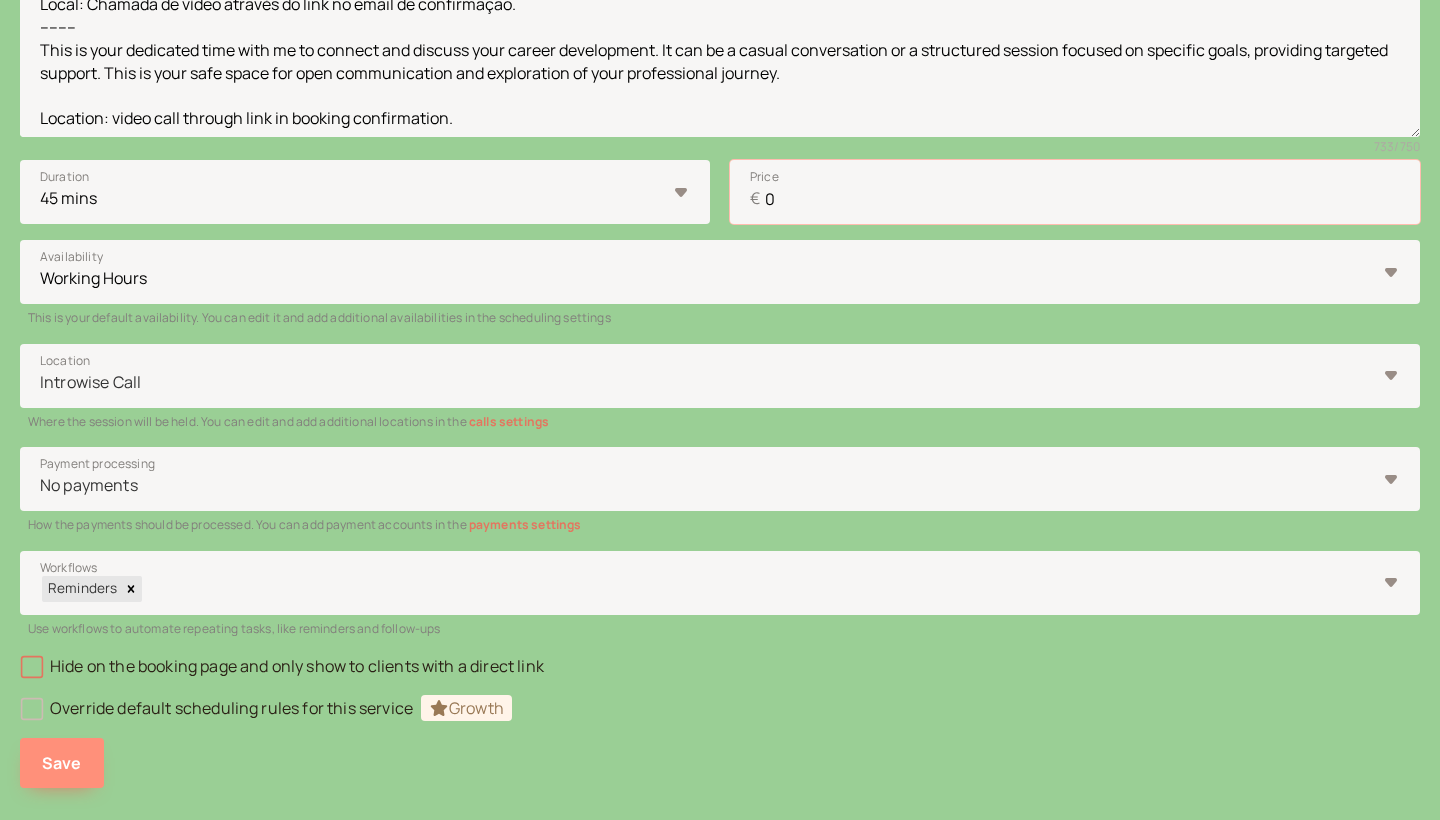 type on "0" 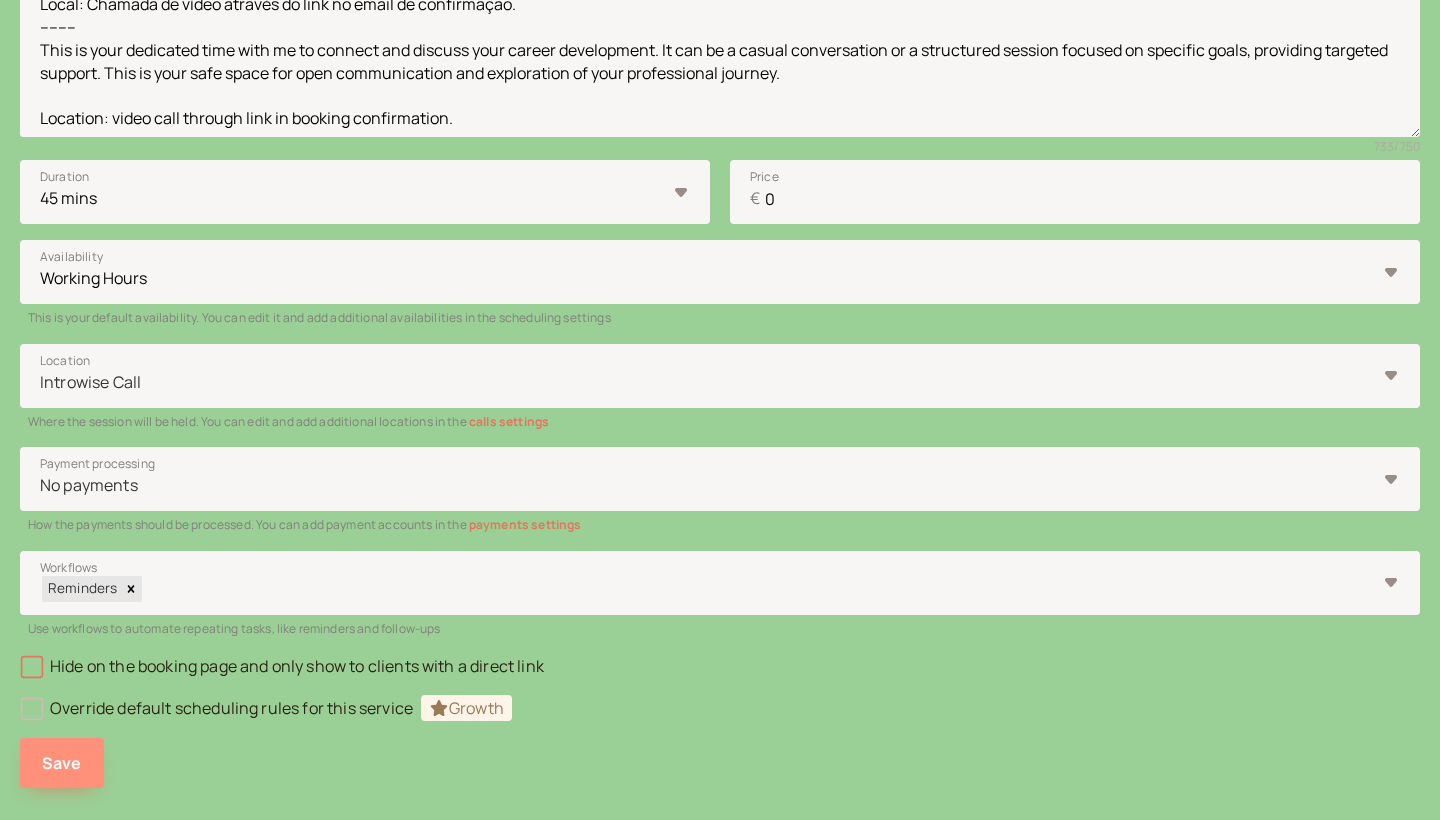 click on "Save" at bounding box center [62, 763] 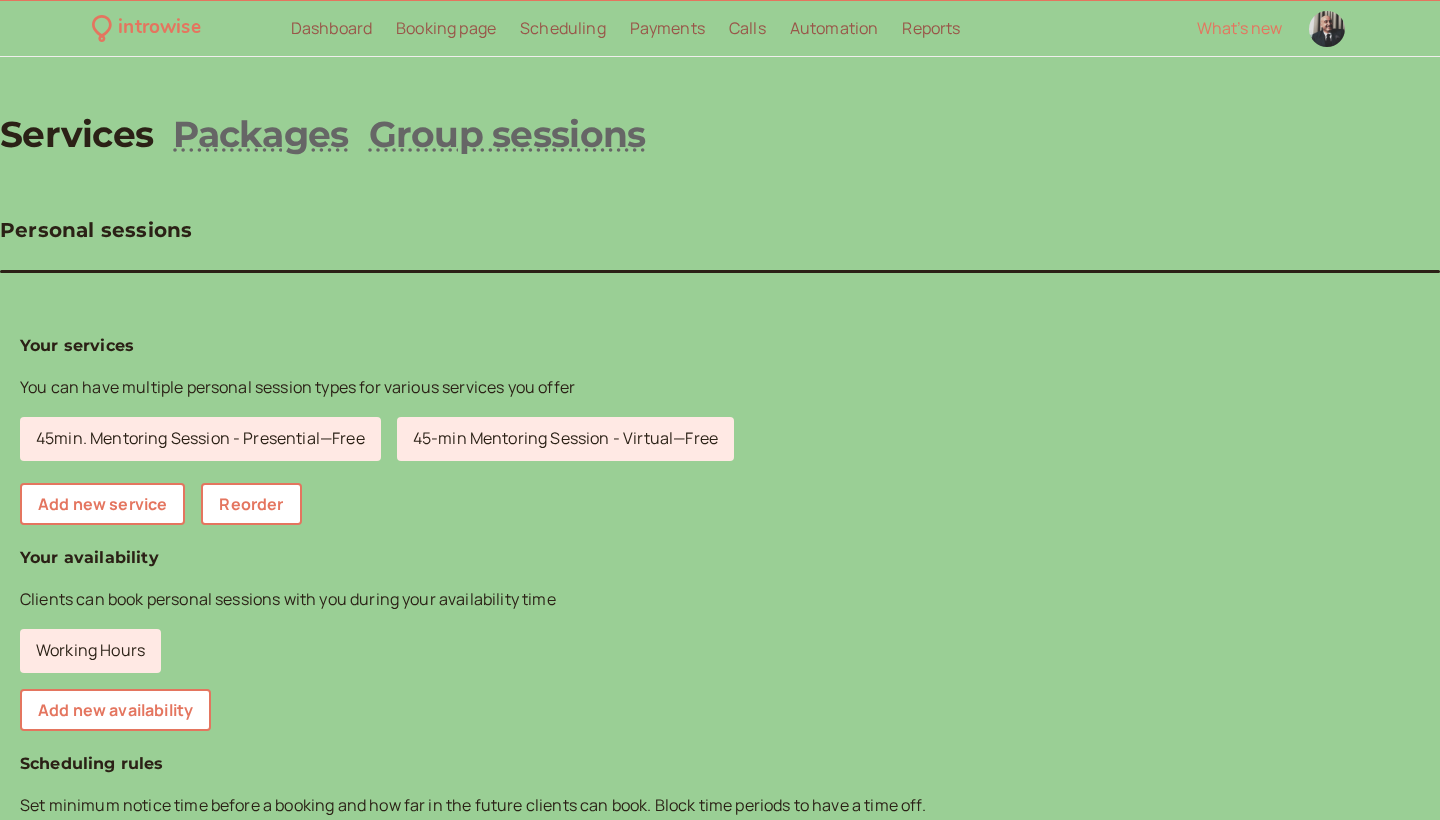 scroll, scrollTop: 24, scrollLeft: 0, axis: vertical 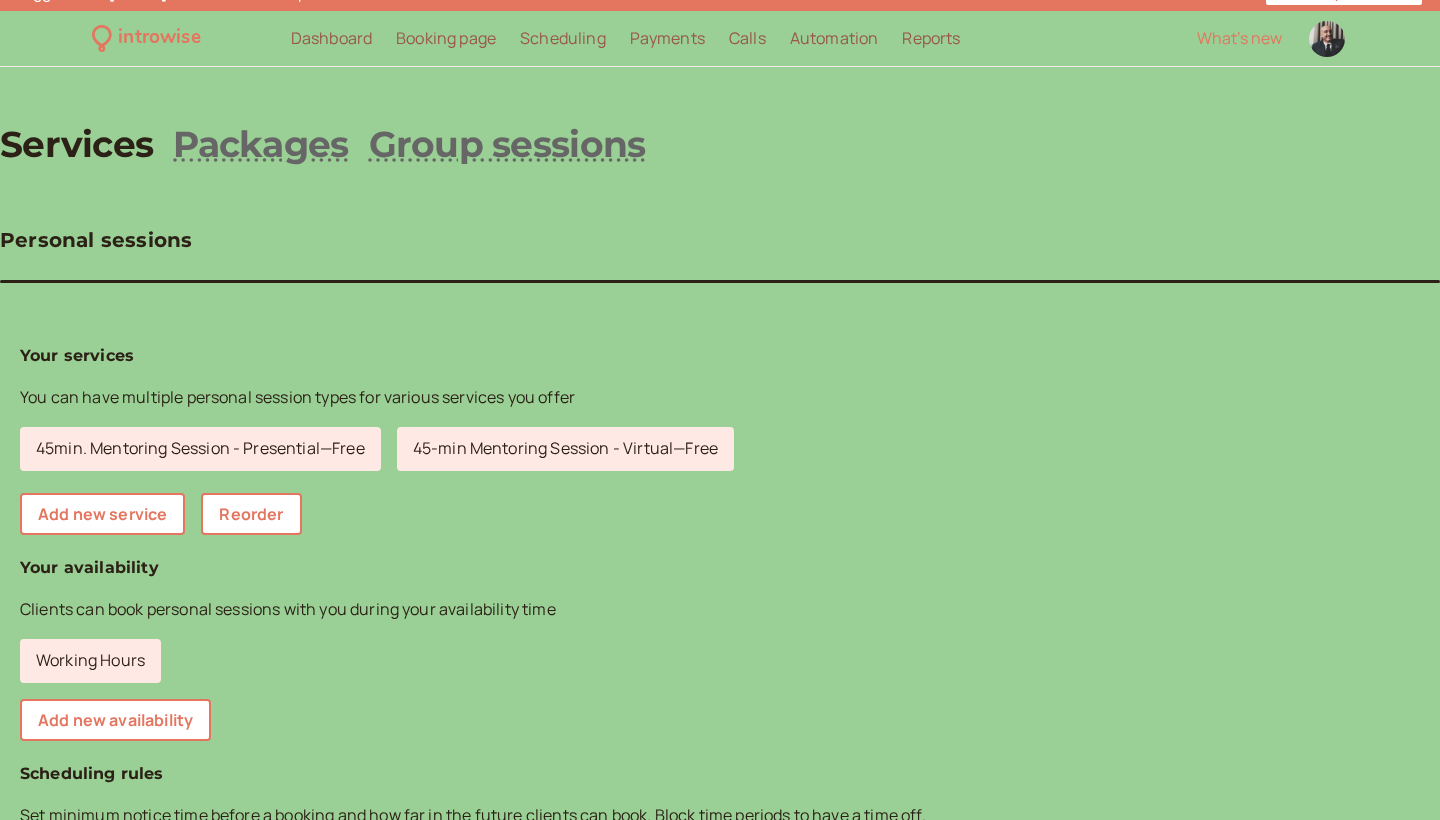 click on "Booking page" at bounding box center (446, 38) 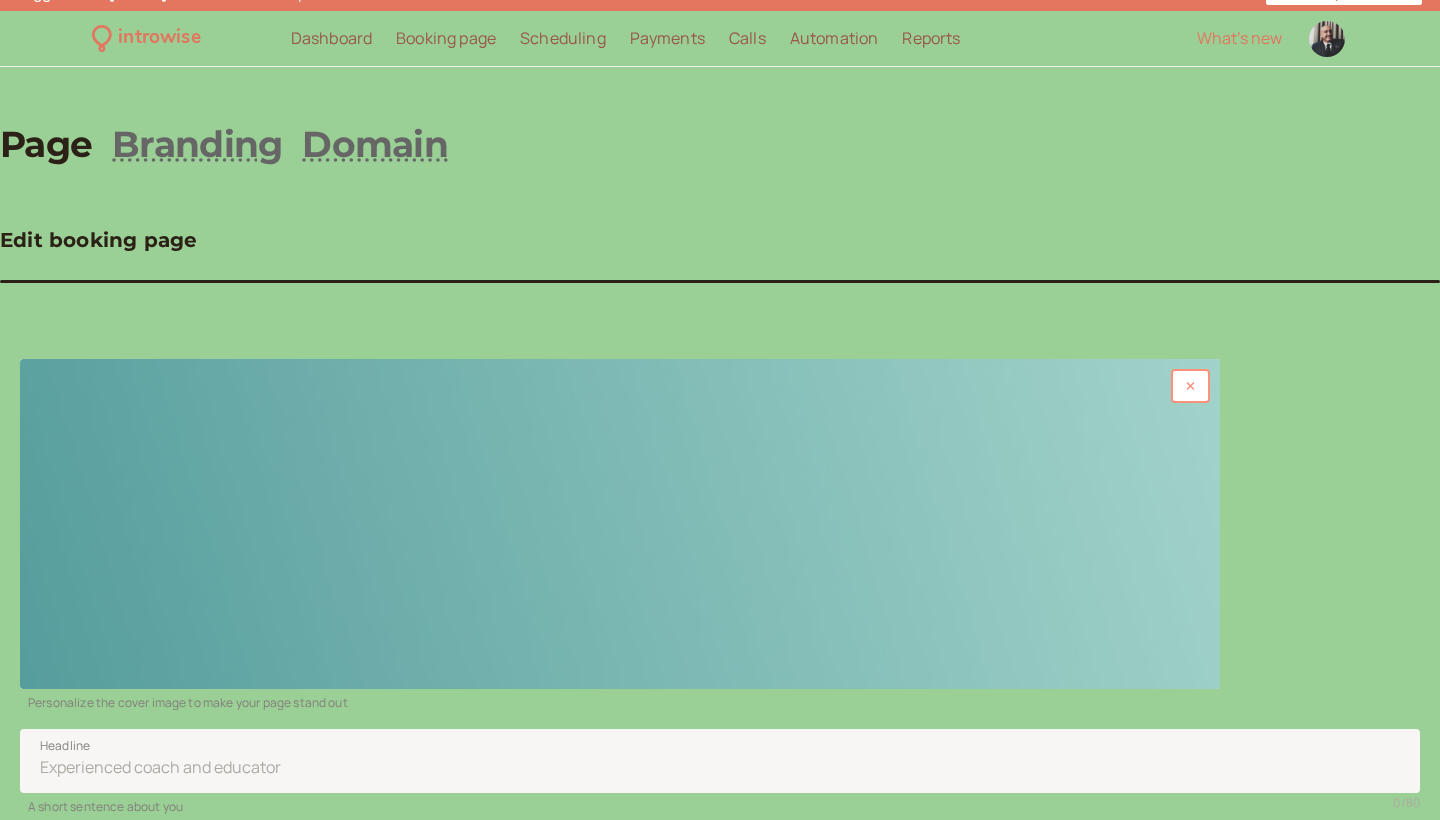 click at bounding box center (1190, 386) 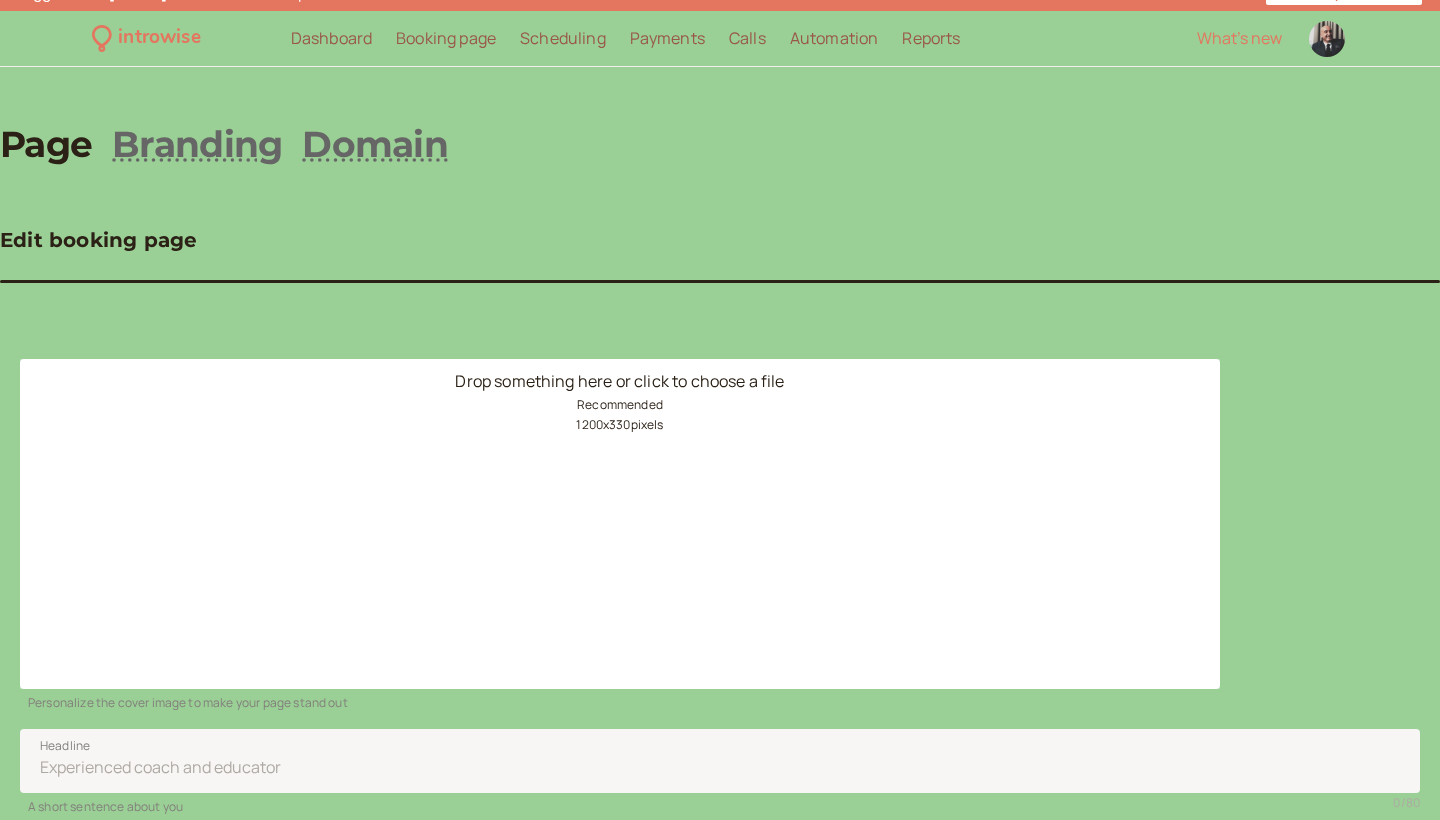 click on "Drop something here or click to choose a file Recommended 1200  x  330  pixels" at bounding box center [620, 524] 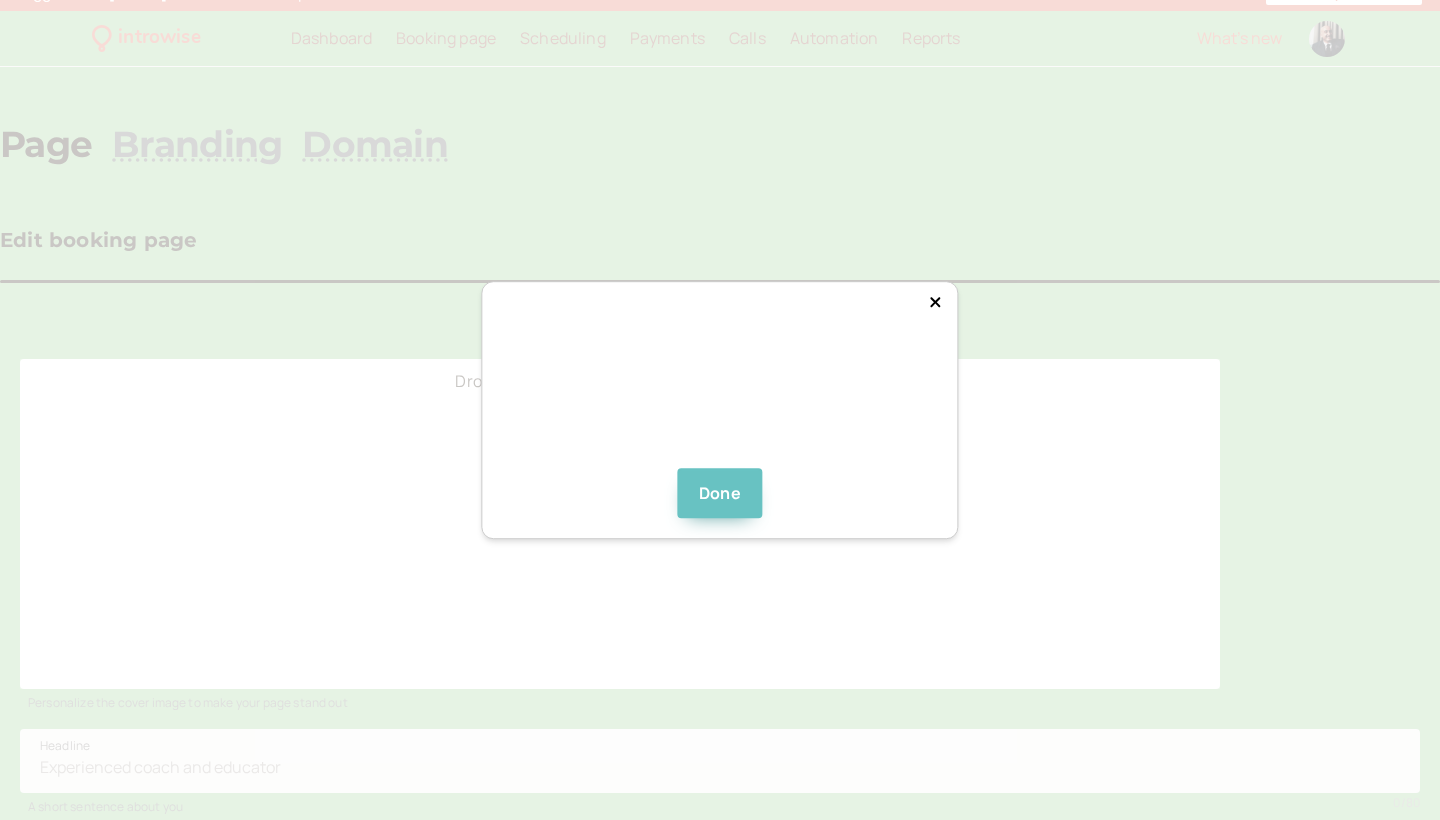 click on "Done" at bounding box center [720, 493] 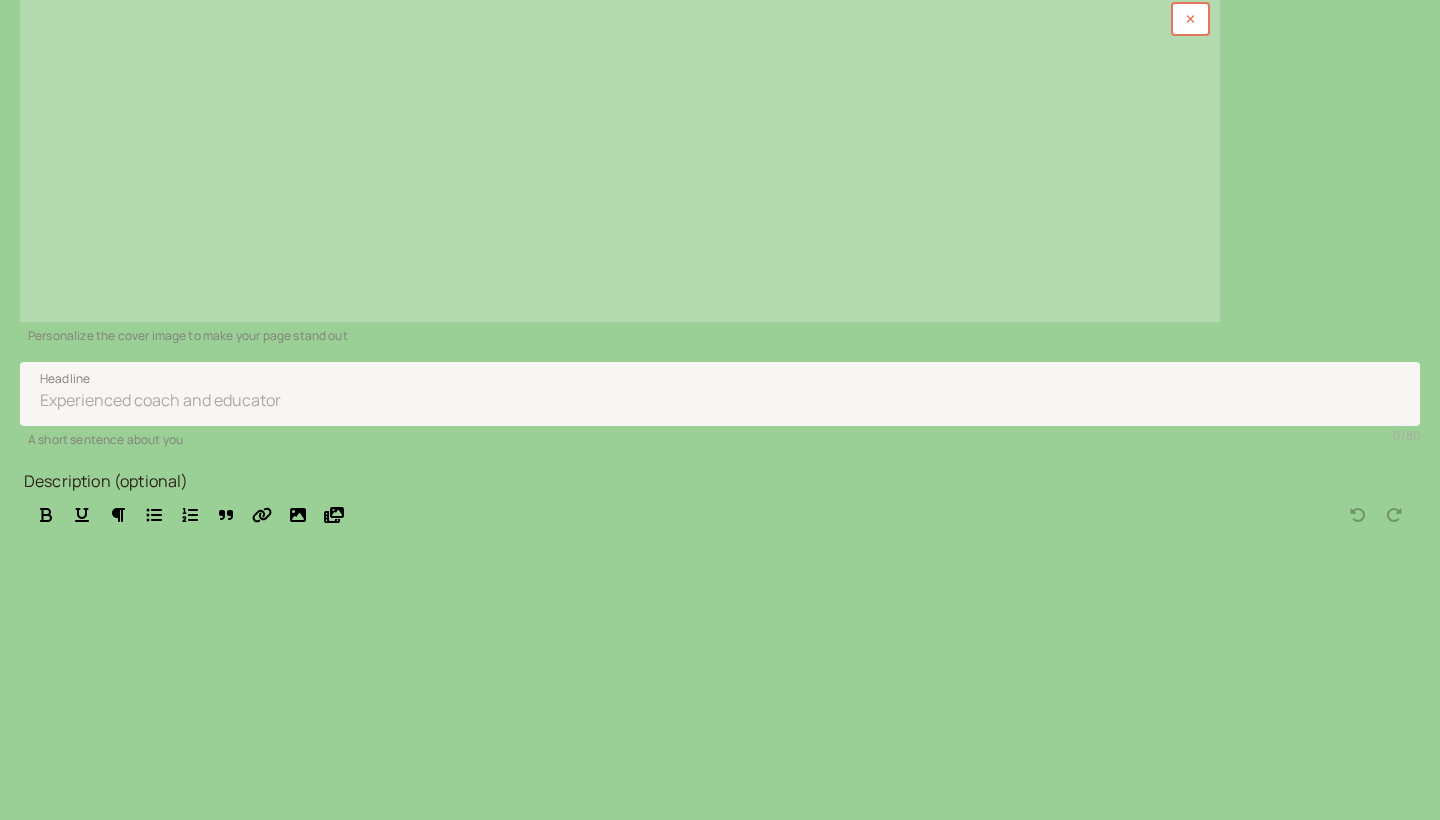 scroll, scrollTop: 390, scrollLeft: 0, axis: vertical 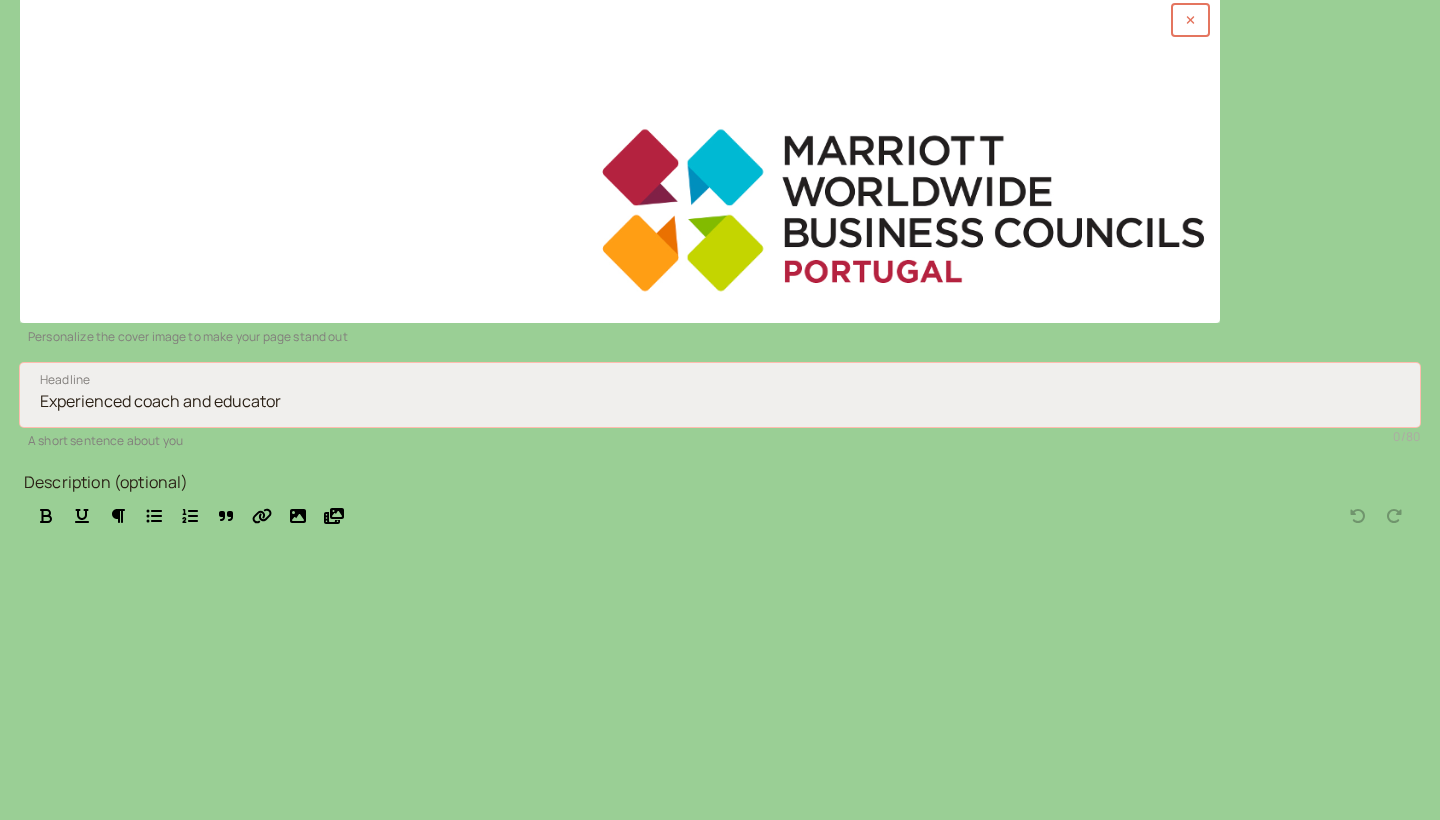 click on "Headline" at bounding box center [720, 395] 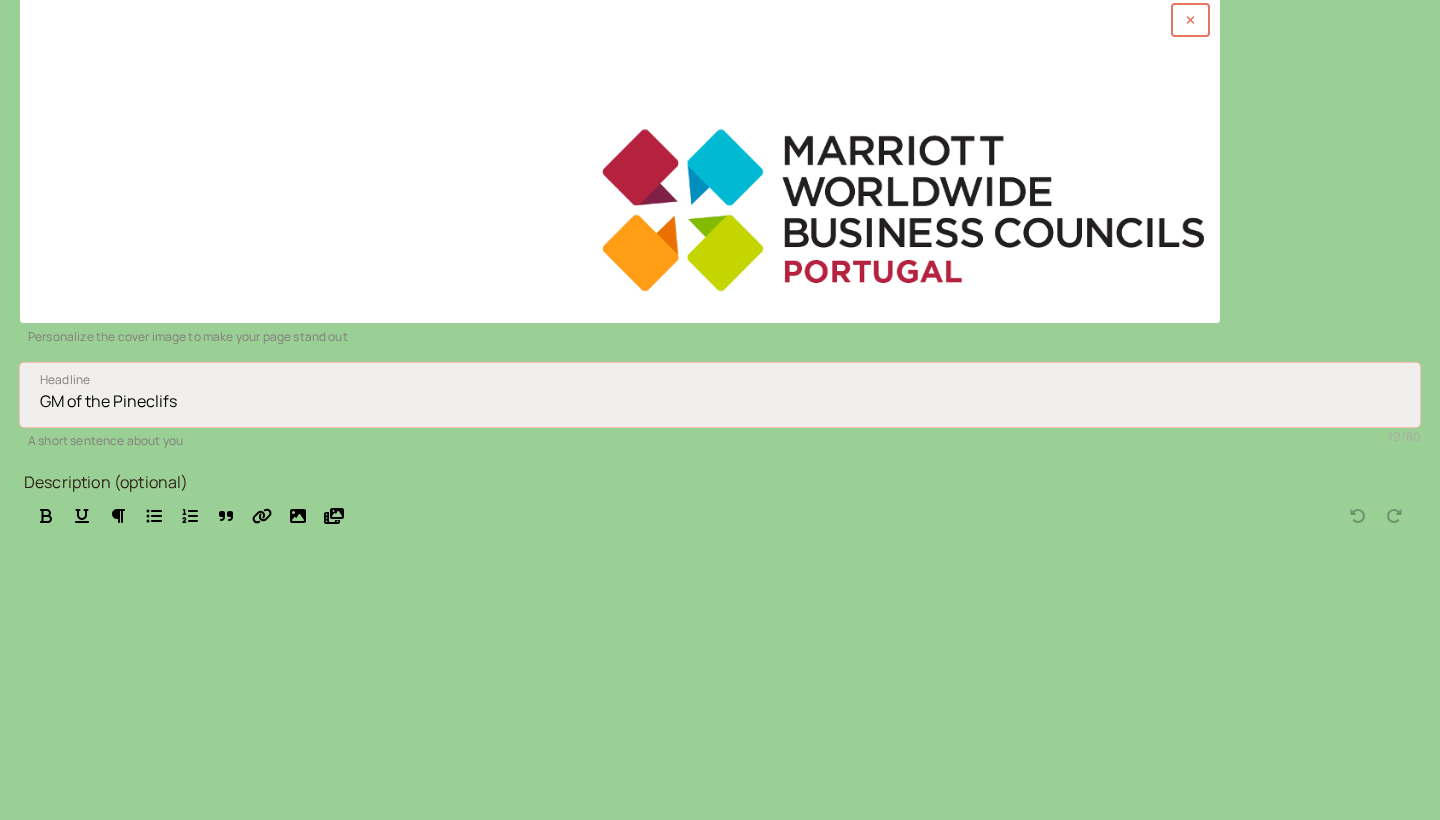 drag, startPoint x: 363, startPoint y: 257, endPoint x: 275, endPoint y: 254, distance: 88.051125 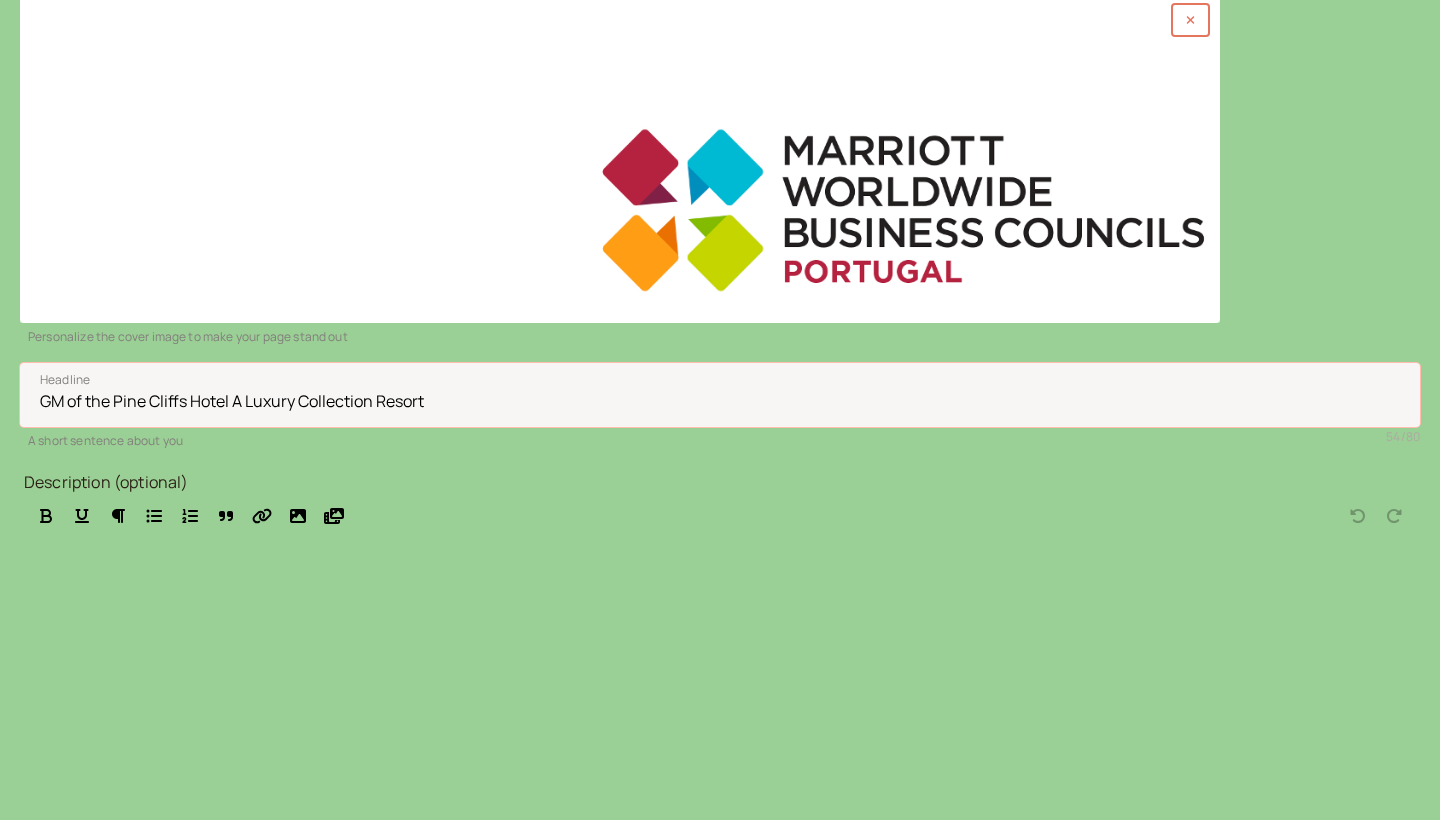 type on "GM of the Pine Cliffs Hotel A Luxury Collection Resort" 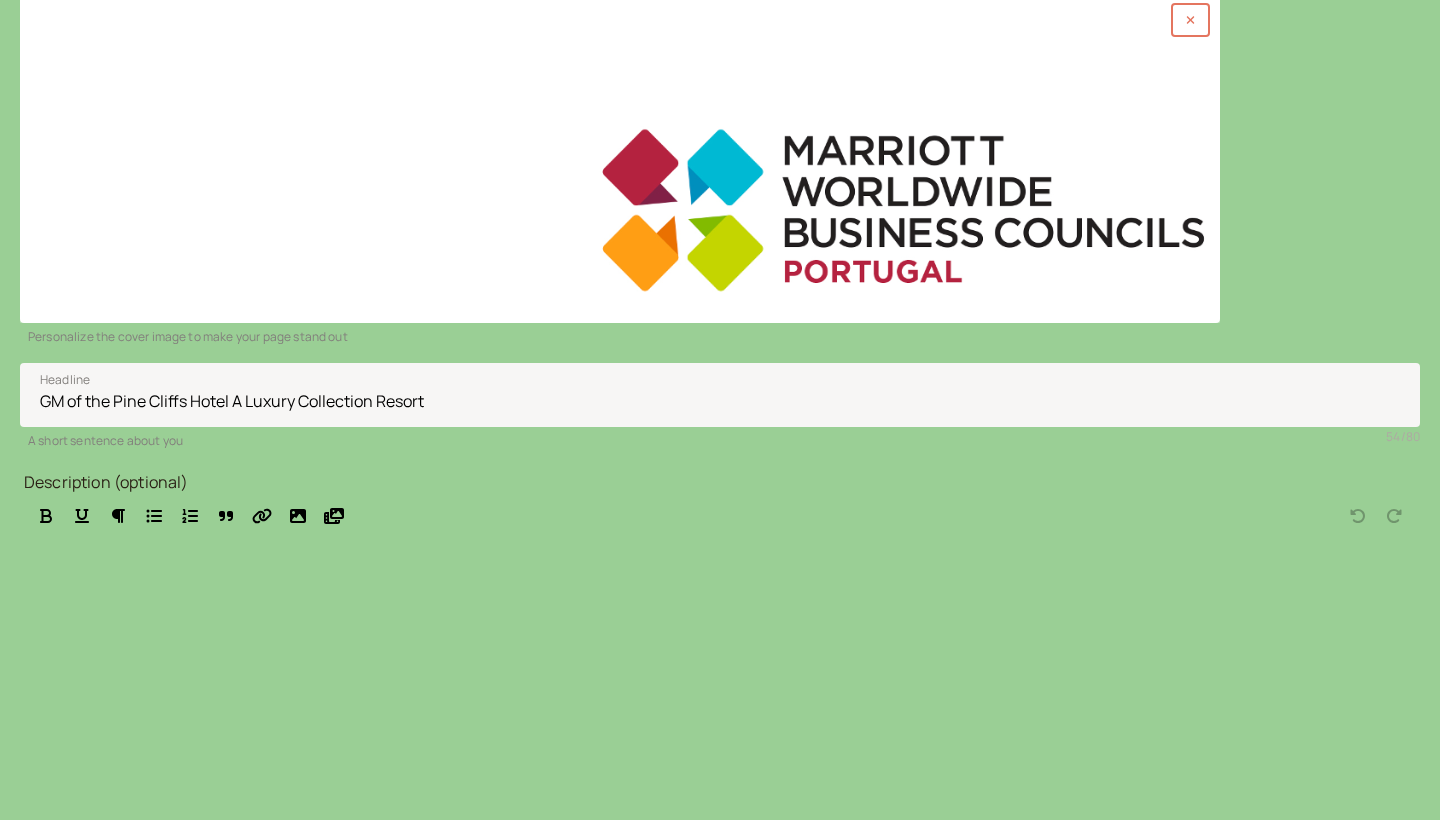 click on "introwise Dashboard Dashboard Booking page Booking Scheduling Scheduling Payments Payments Calls Calls Automation Automation Reports Reports What's new Page Branding Domain Edit booking page Personalize the cover image to make your page stand out GM of the Pine Cliffs Hotel A Luxury Collection Resort Headline 54 / 80 A short sentence about you Description (optional) A little bit about me... Give as much information about yourself as you want Save Preview View as a client introwise.com/helder-martins-kjvz View your booking page exactly as your clients see it" at bounding box center [720, 469] 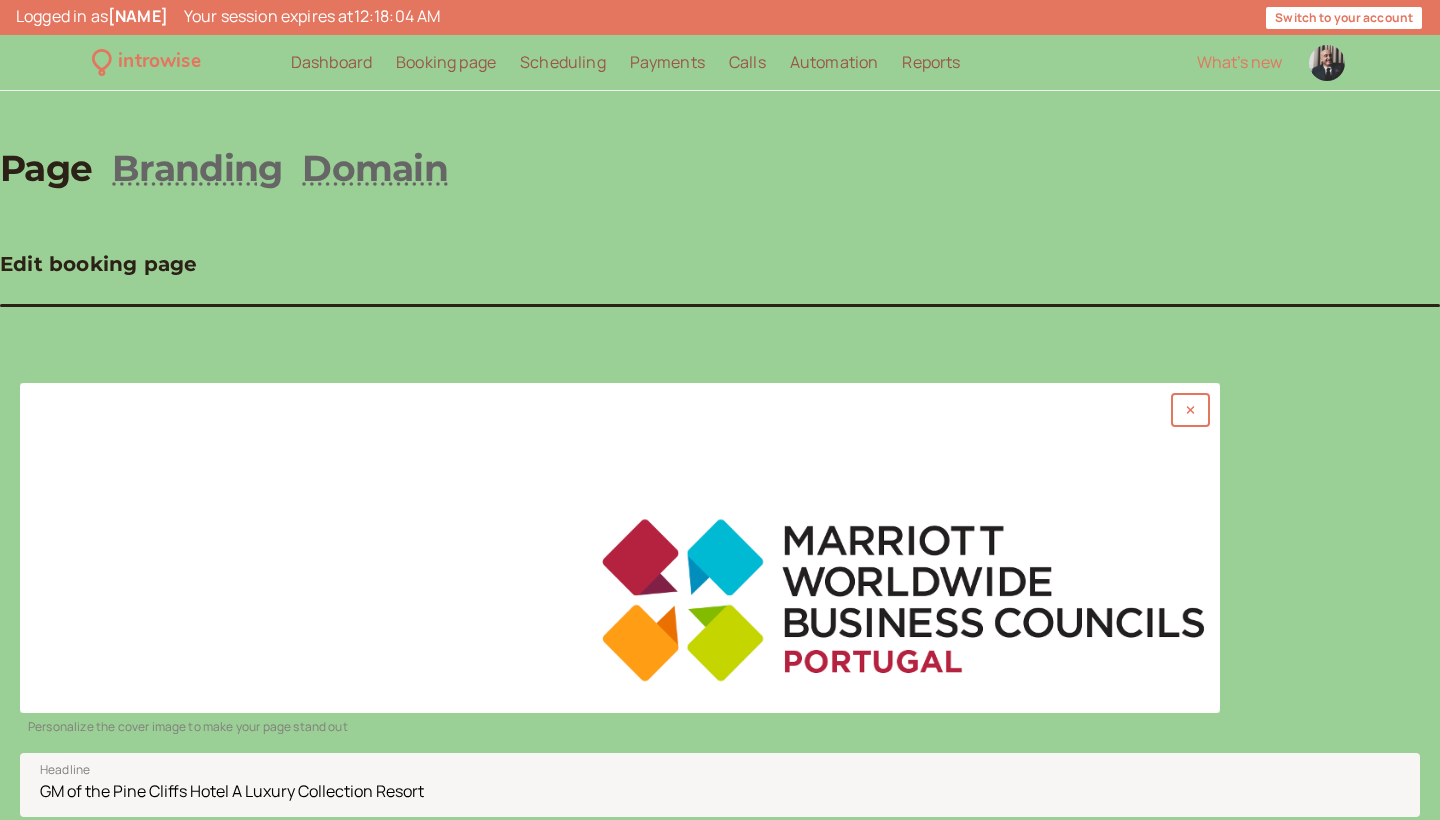 scroll, scrollTop: 0, scrollLeft: 0, axis: both 